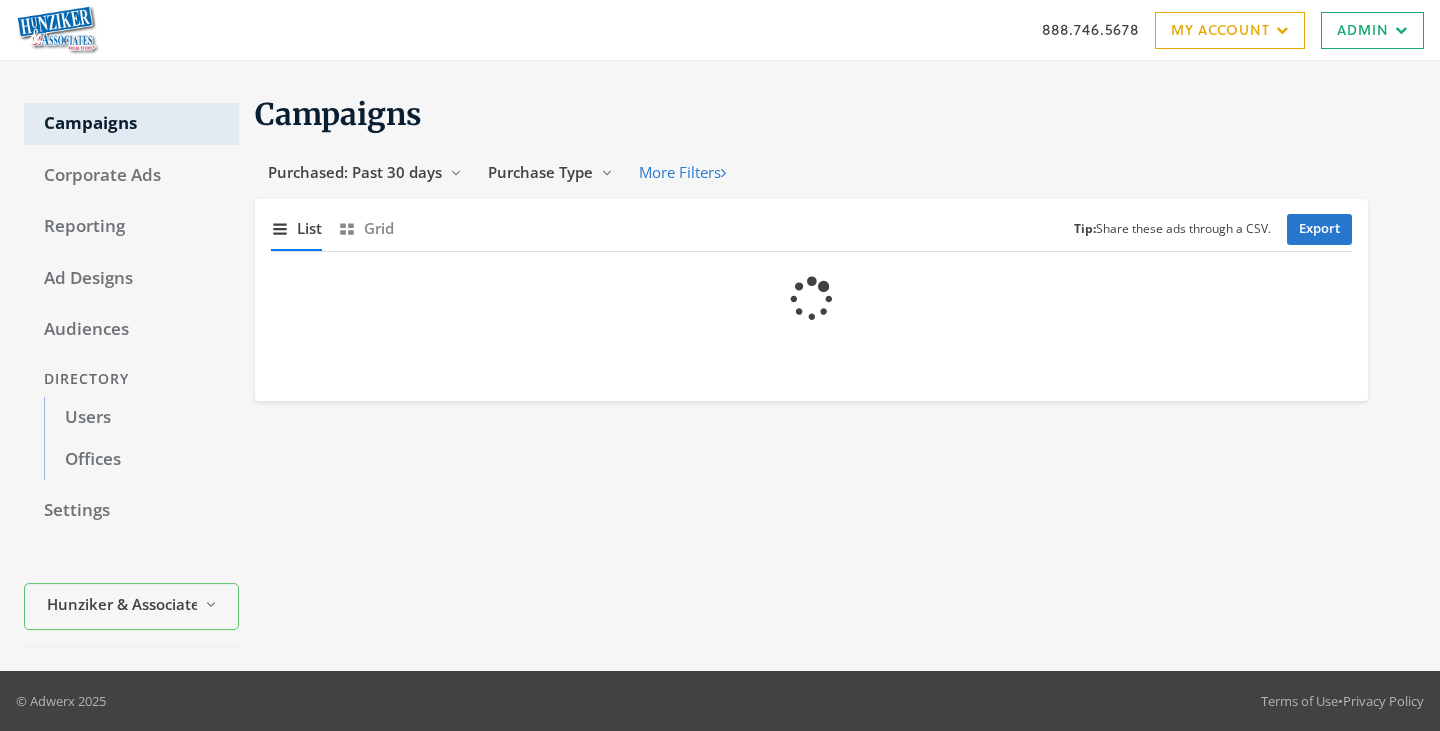 scroll, scrollTop: 0, scrollLeft: 0, axis: both 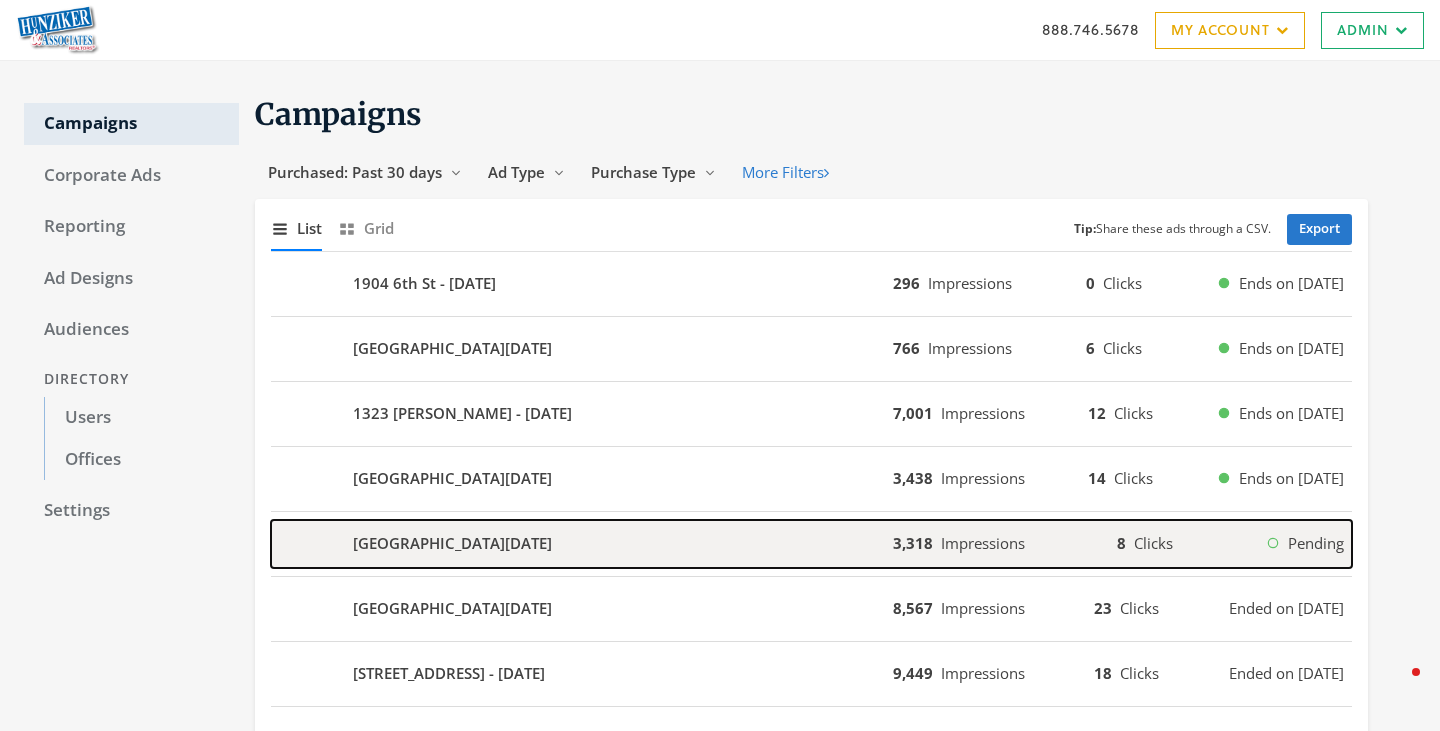 click on "[GEOGRAPHIC_DATA][DATE]" at bounding box center [582, 544] 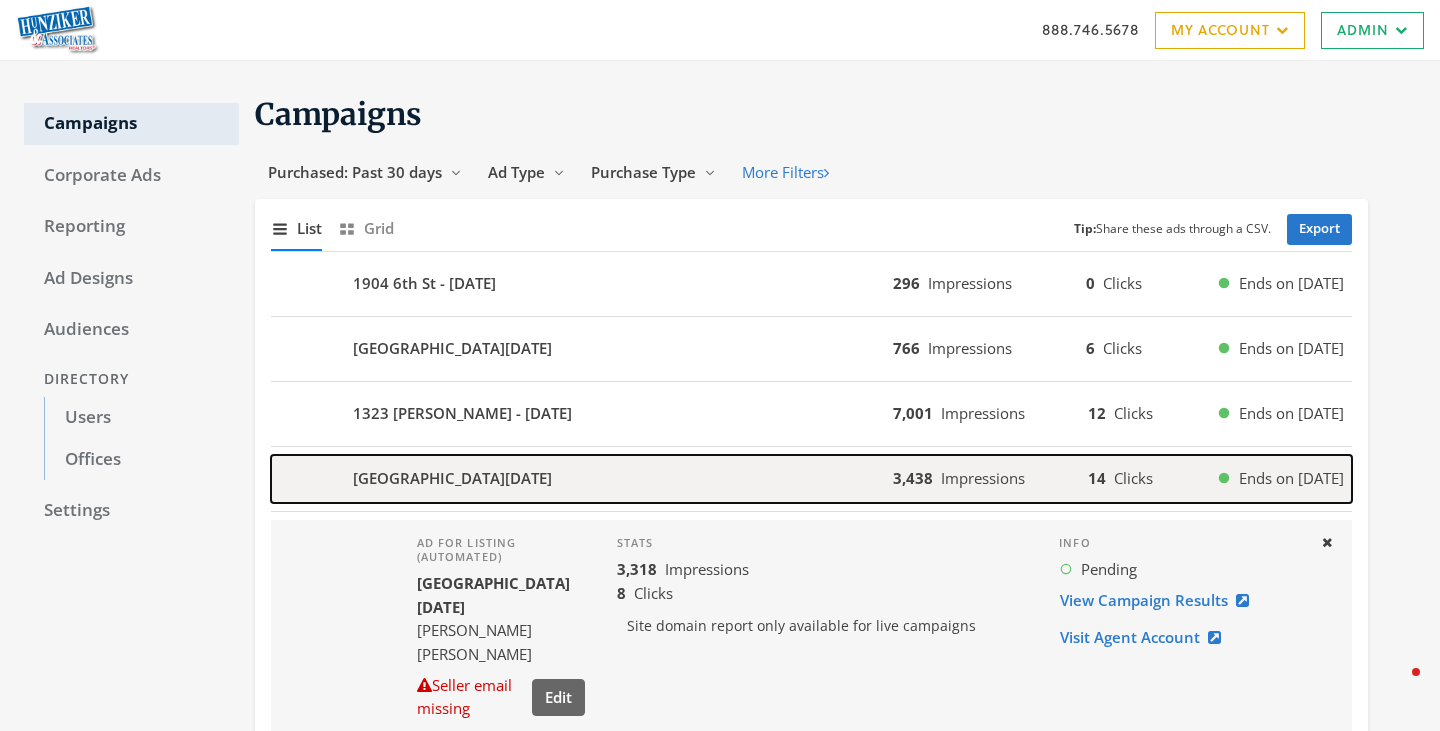 click on "123 16th St - 2025-07-12" at bounding box center (582, 479) 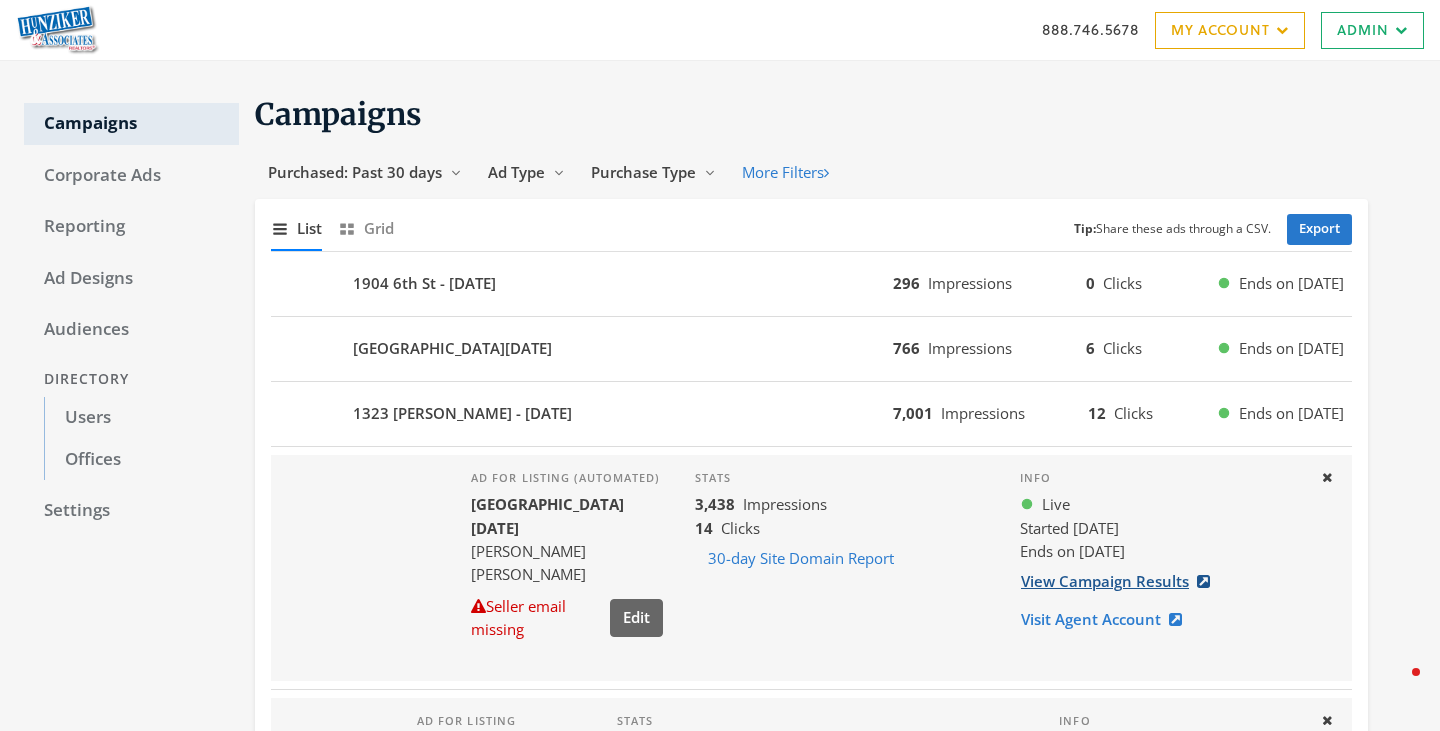 click on "View Campaign Results" at bounding box center (1121, 581) 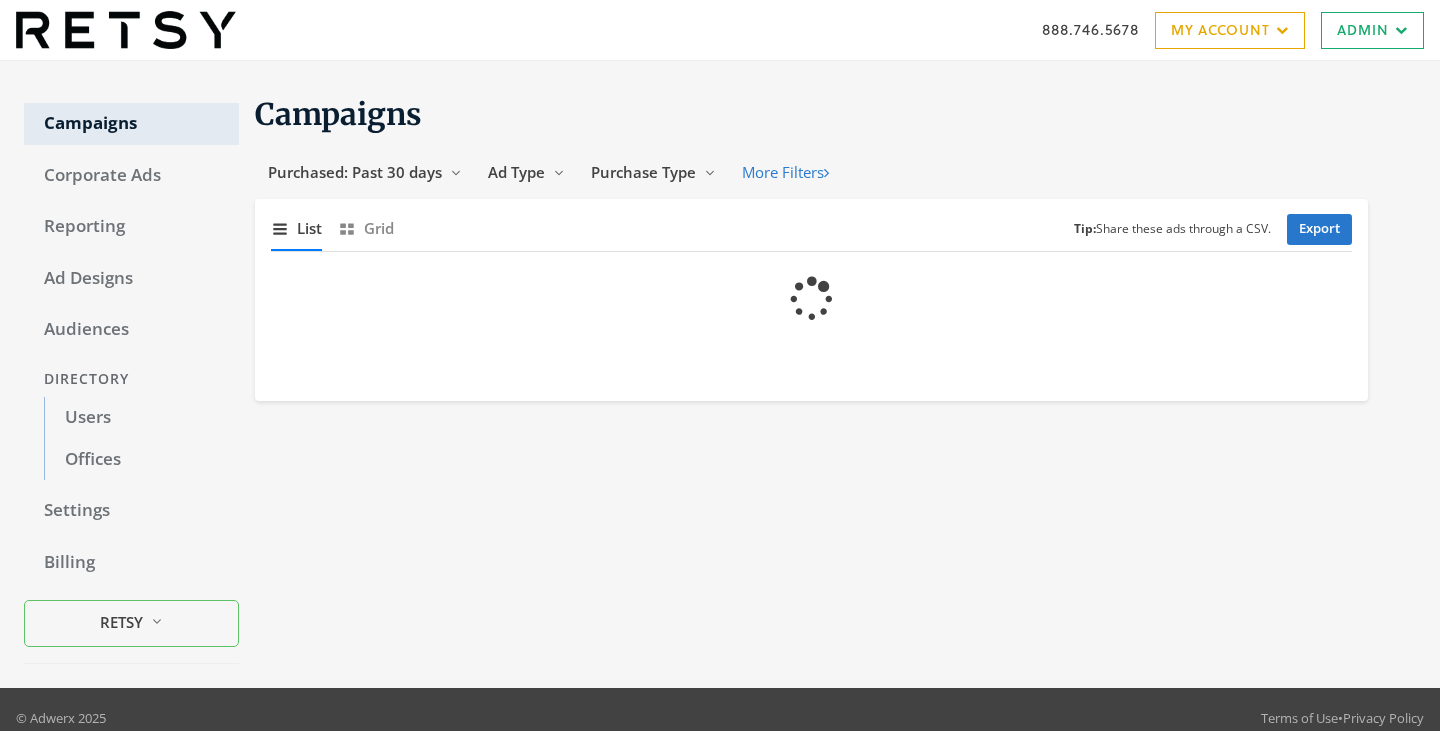 scroll, scrollTop: 0, scrollLeft: 0, axis: both 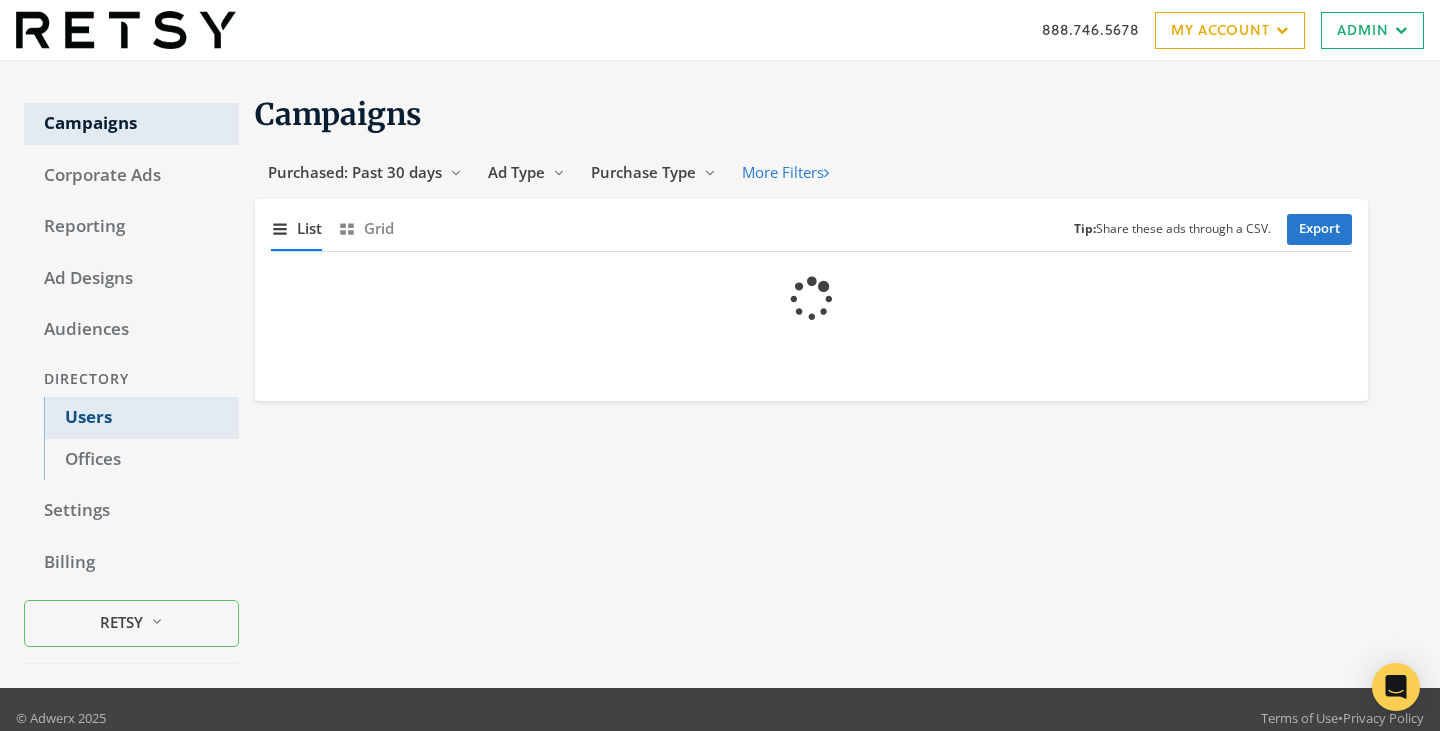 click on "Users" at bounding box center [141, 418] 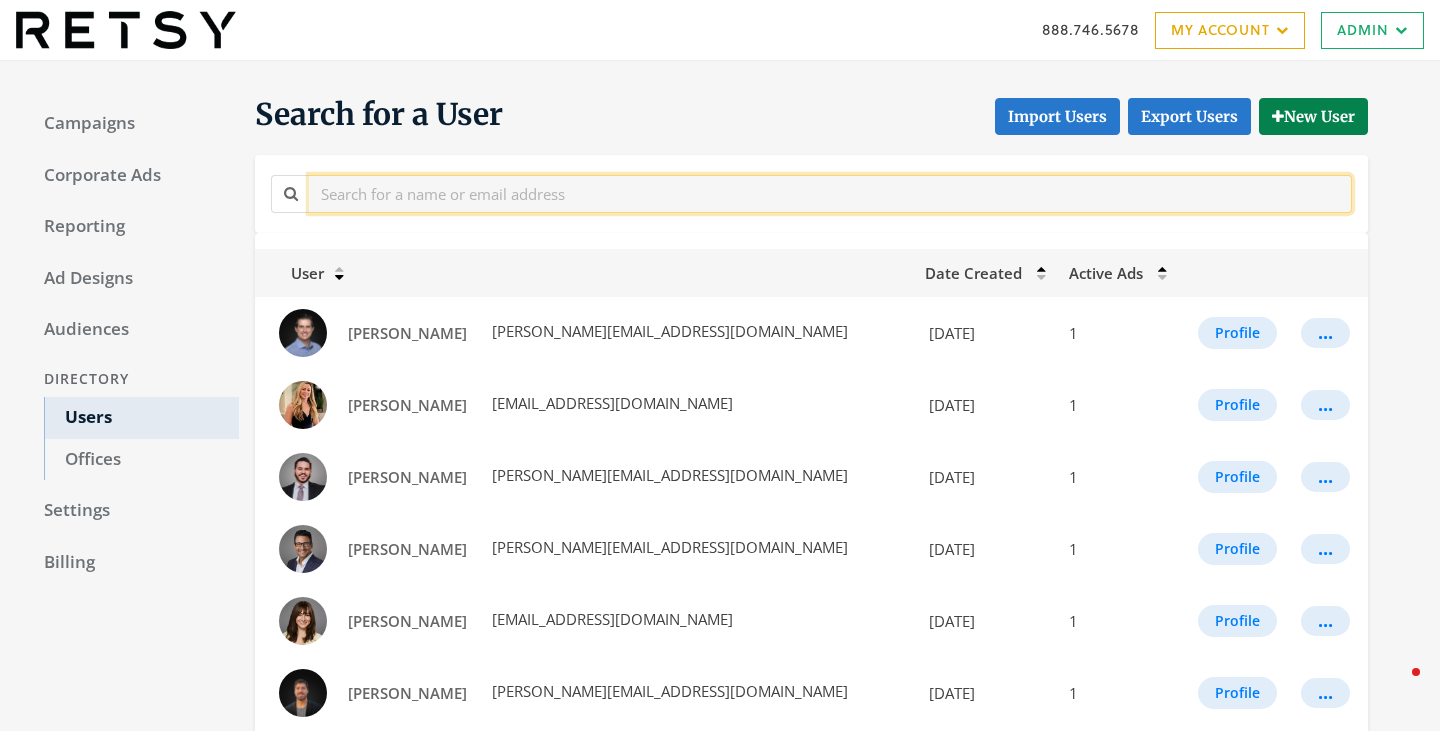 click at bounding box center [830, 193] 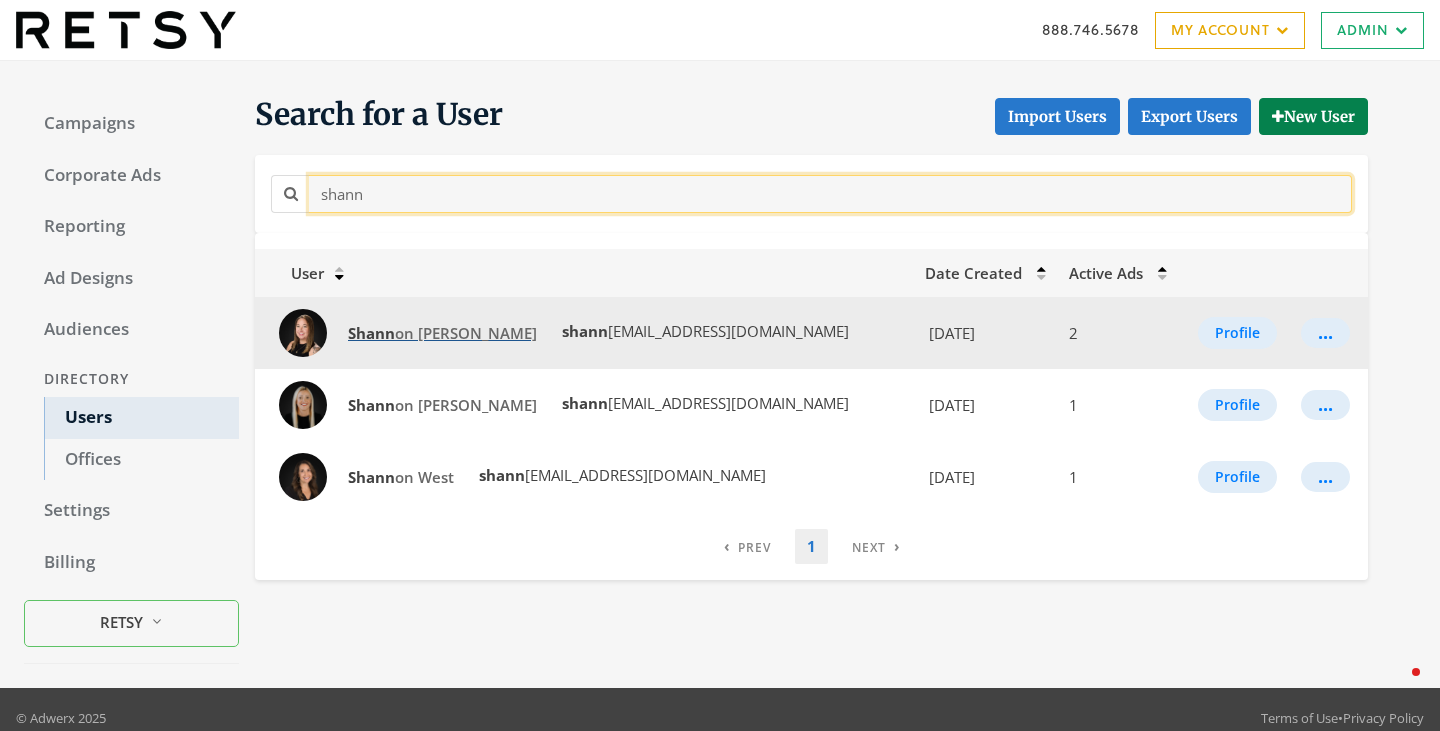 type on "shann" 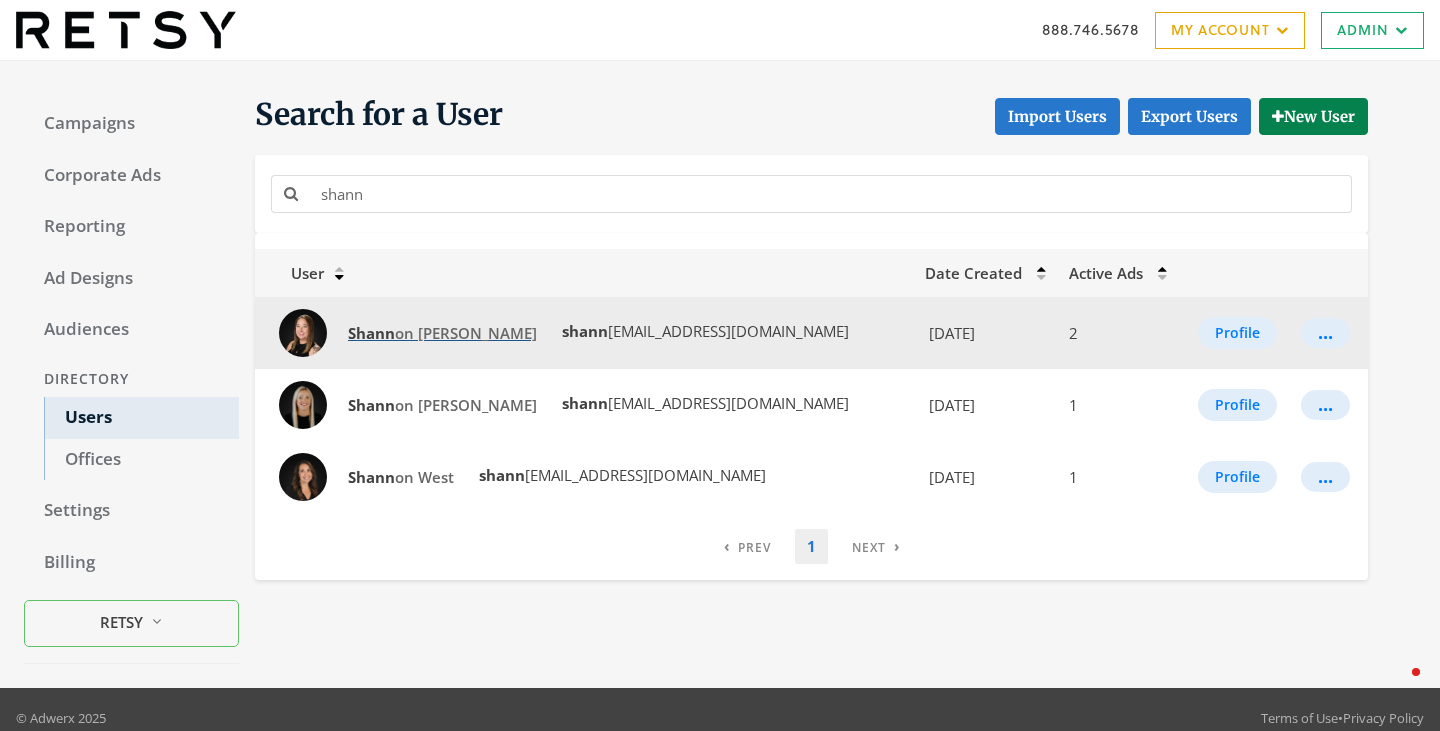 click on "Shann on DiBiasi" at bounding box center [442, 333] 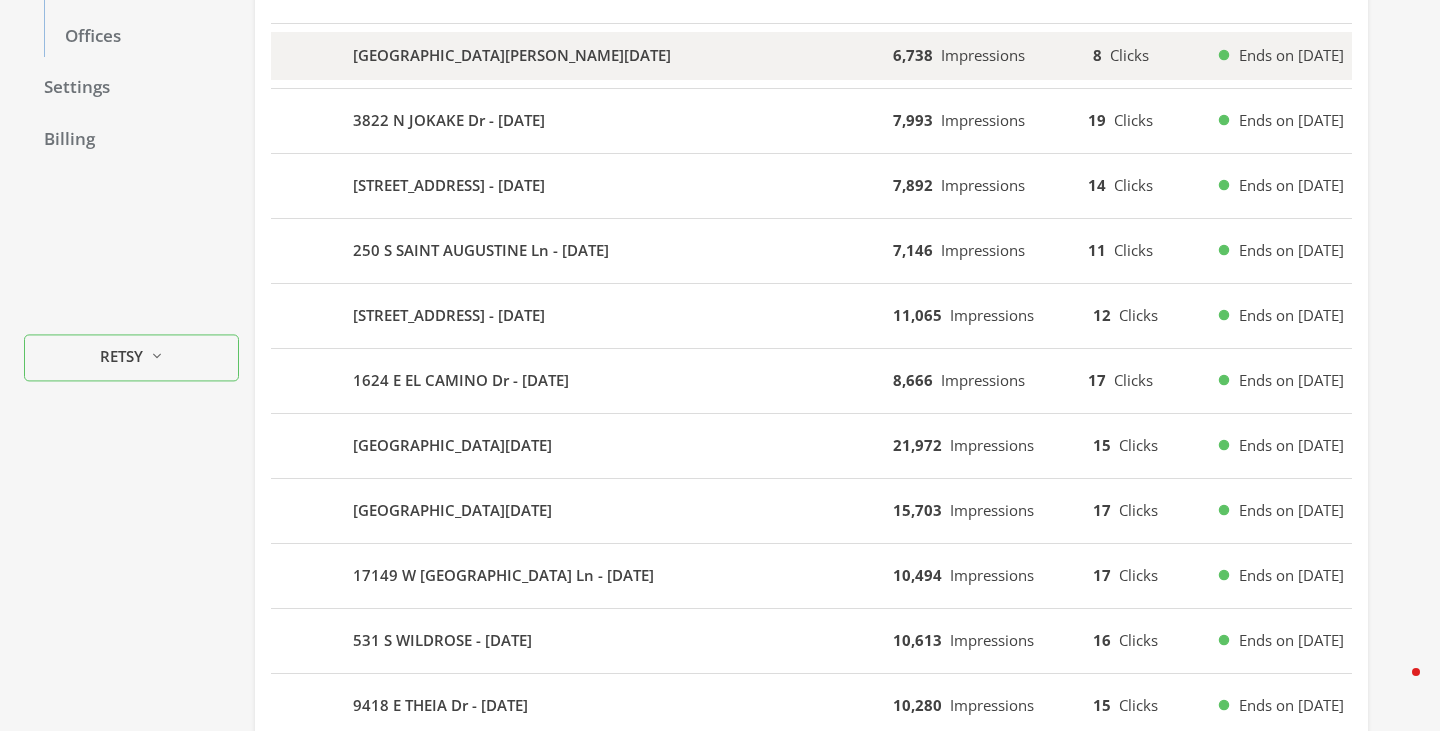 scroll, scrollTop: 0, scrollLeft: 0, axis: both 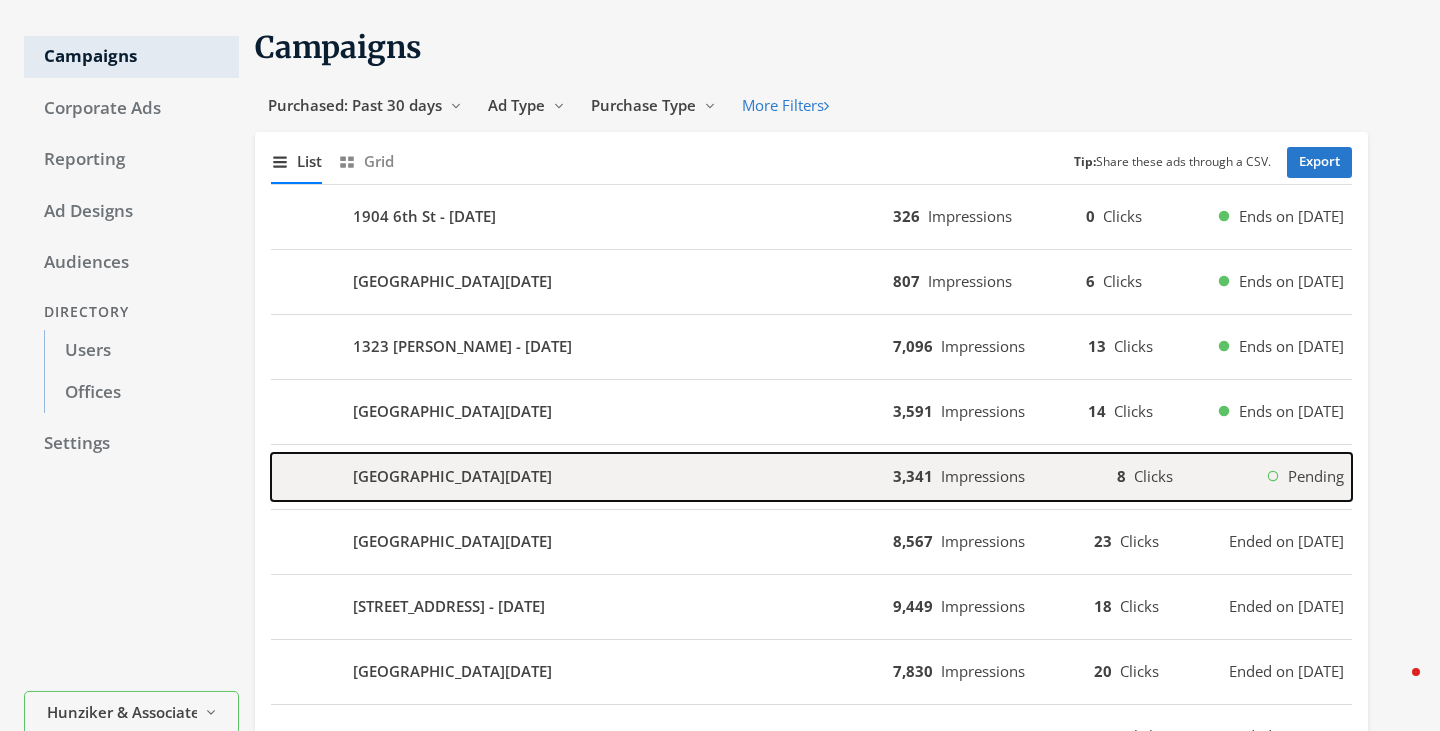 click on "[GEOGRAPHIC_DATA][DATE]" at bounding box center [582, 477] 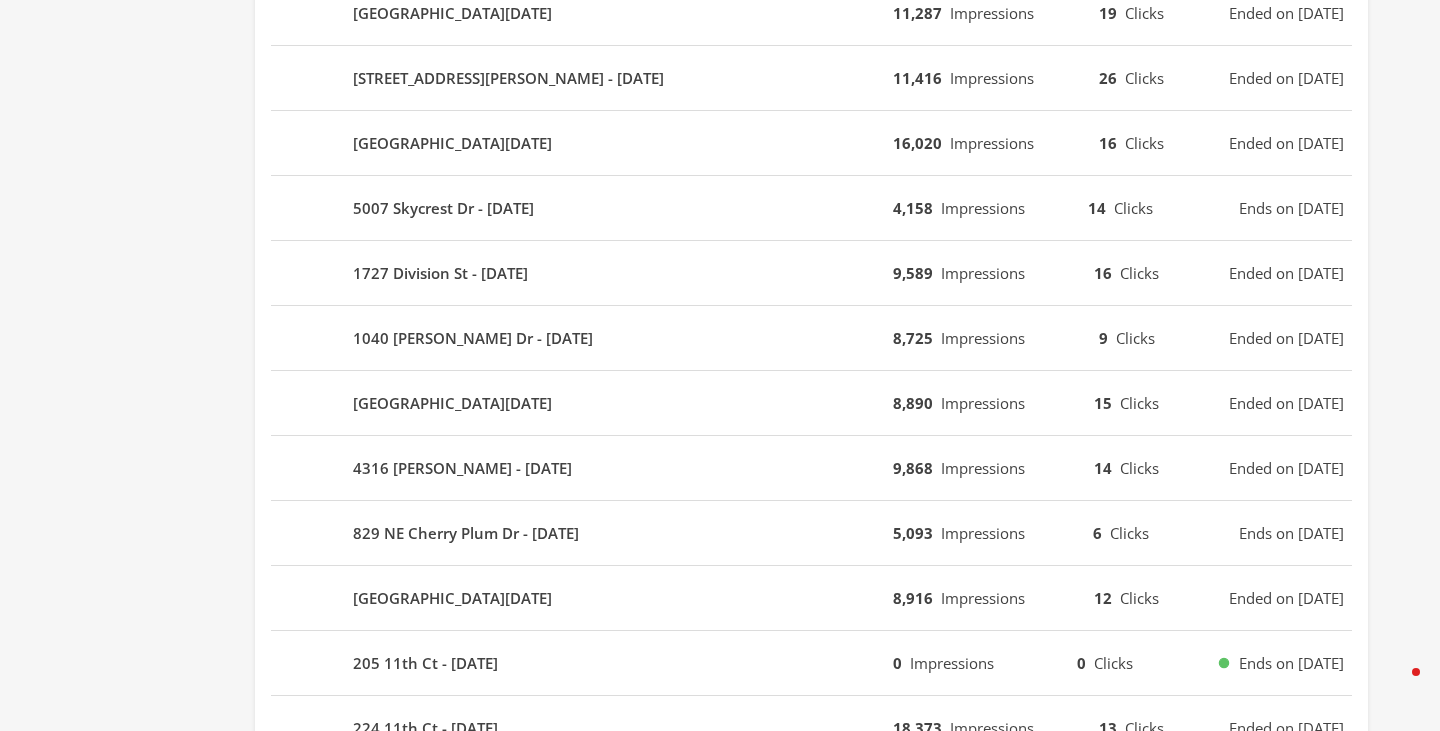 scroll, scrollTop: 1174, scrollLeft: 0, axis: vertical 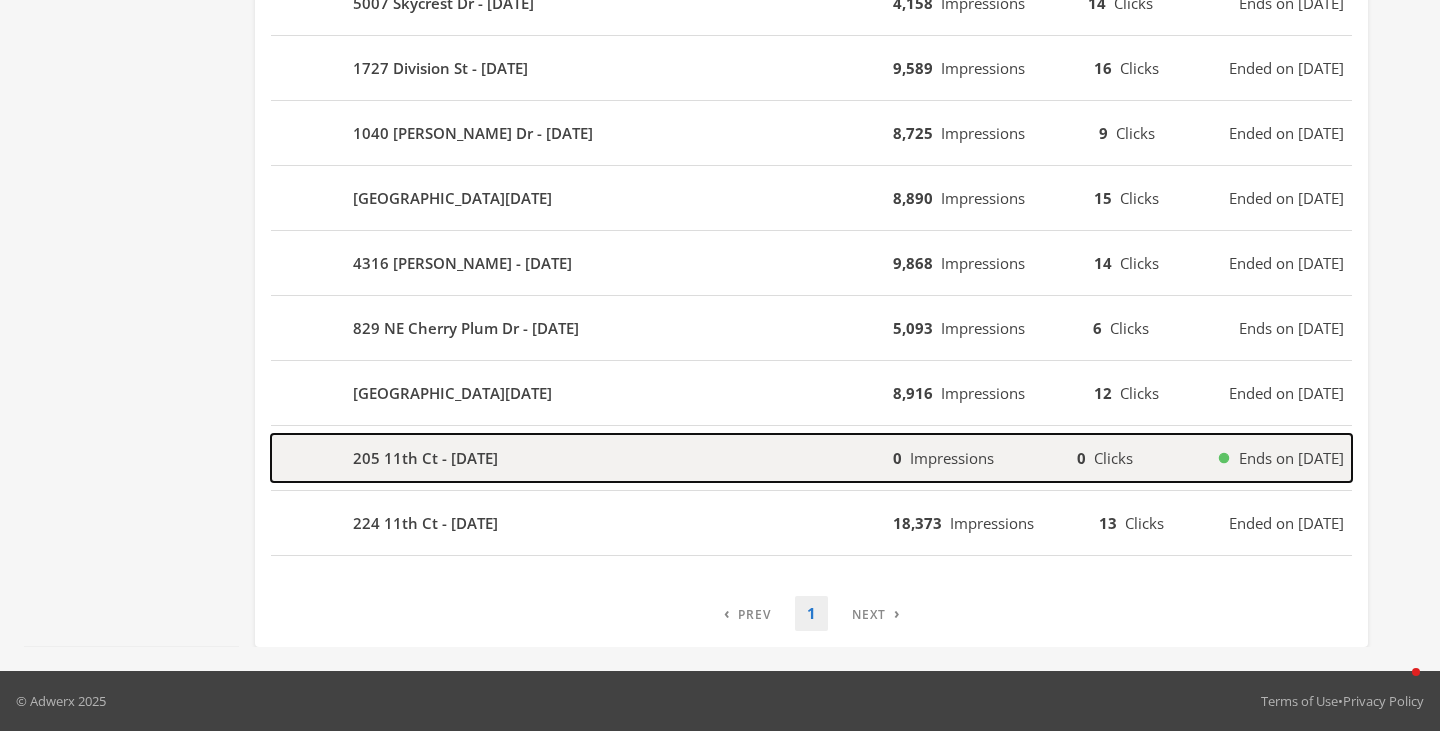 click on "0 Impressions 0 Clicks Ends on [DATE]" at bounding box center [1122, 458] 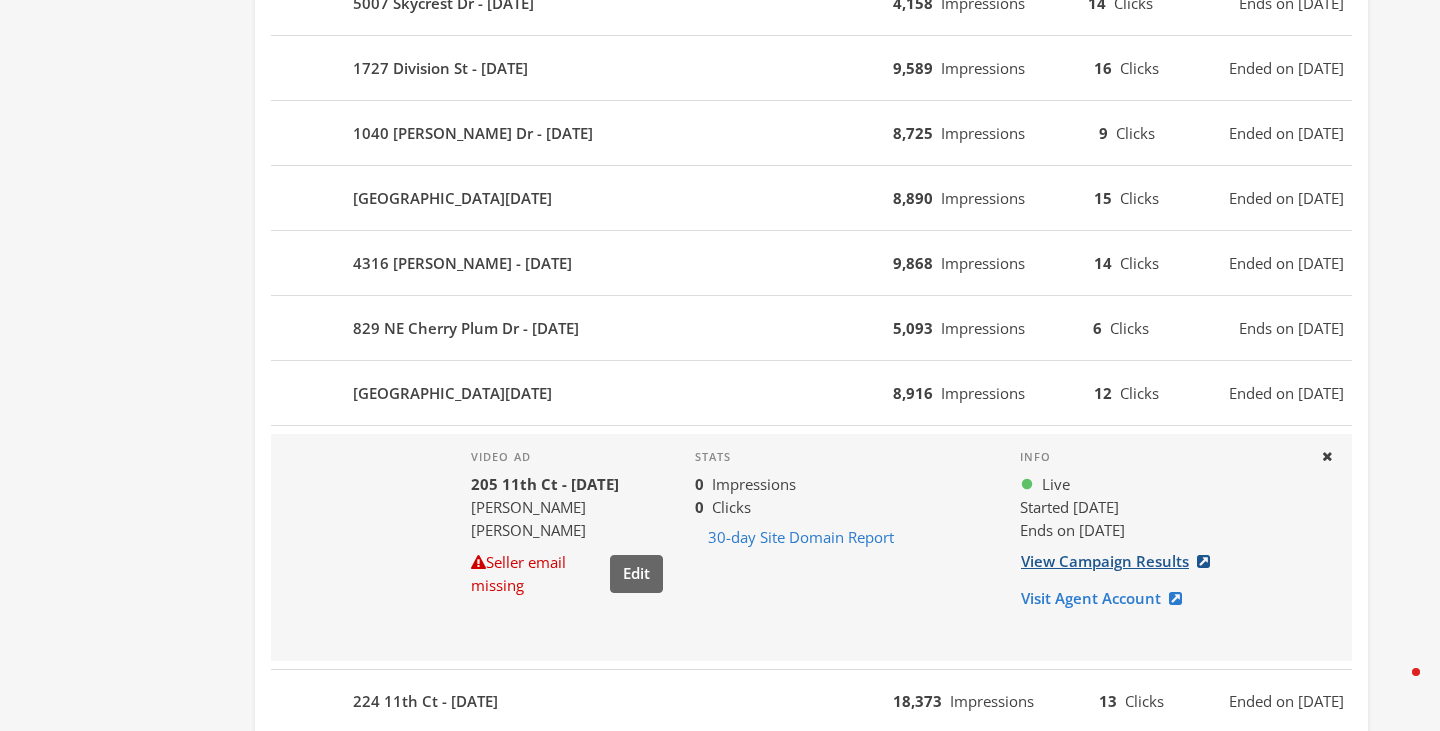 click on "View Campaign Results" at bounding box center [1121, 561] 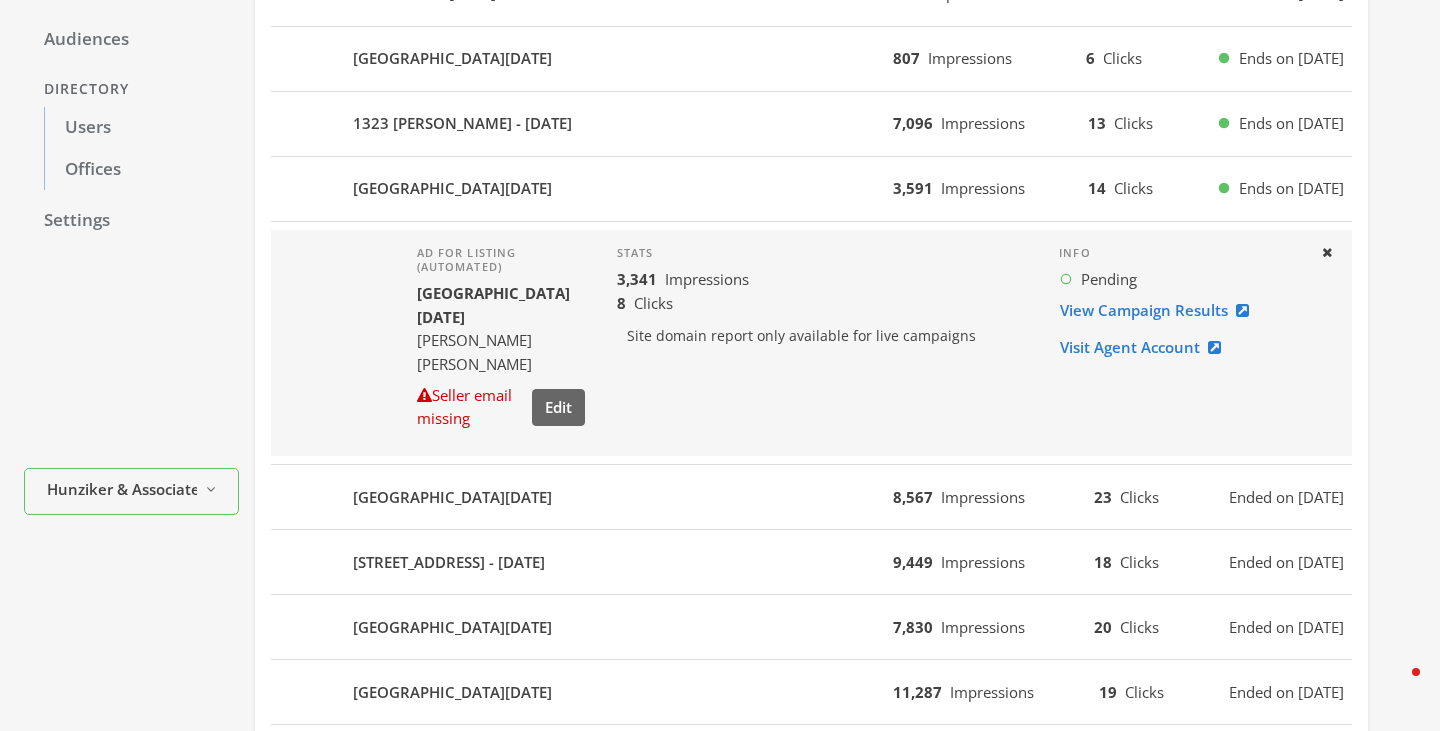 scroll, scrollTop: 291, scrollLeft: 0, axis: vertical 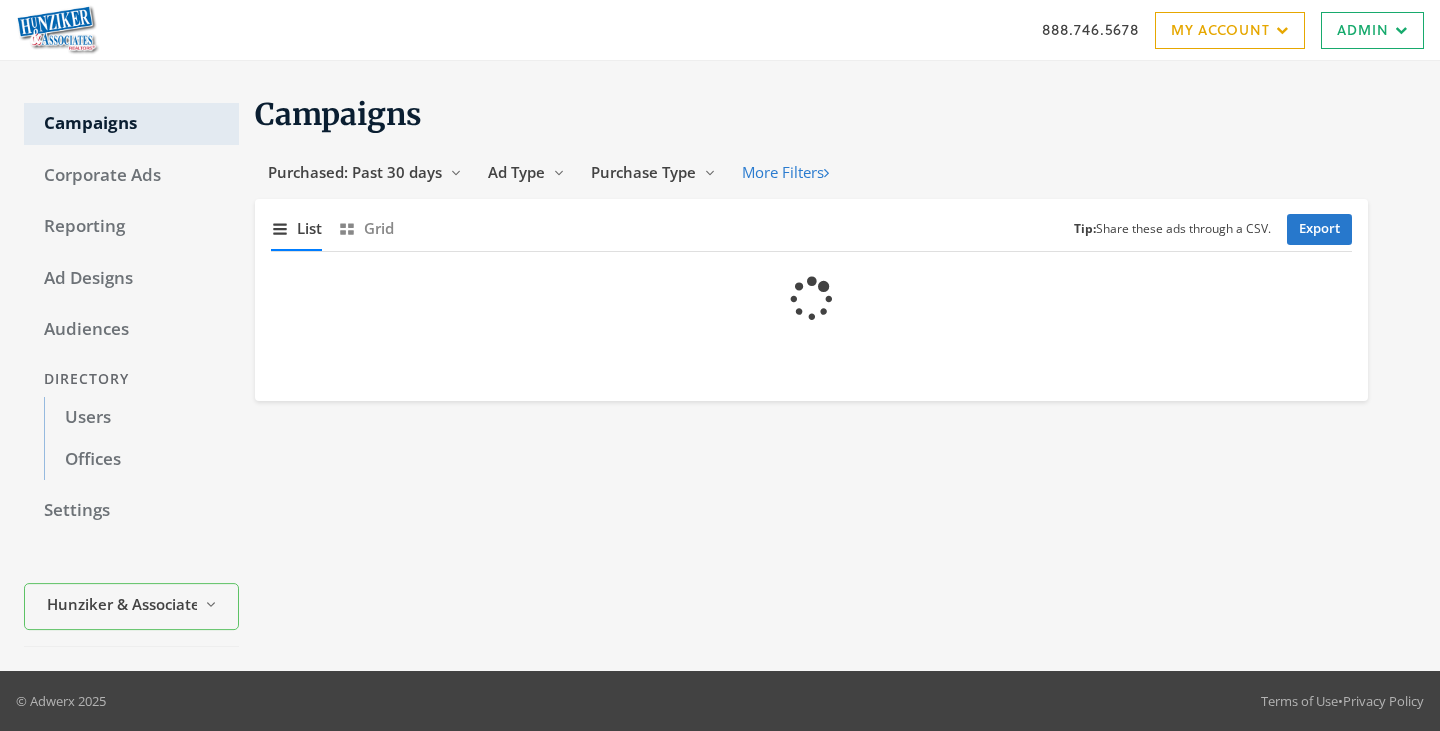 click on "Campaigns Purchased: Past 30 days Reveal list of Purchased: Past 30 days Ad Type Reveal list of Ad Type Purchase Type Reveal list of Purchase Type More Filters  Show list of campaigns List Show grid of campaigns Grid Tip:  Share these ads through a CSV. Export Loading..." at bounding box center (827, 366) 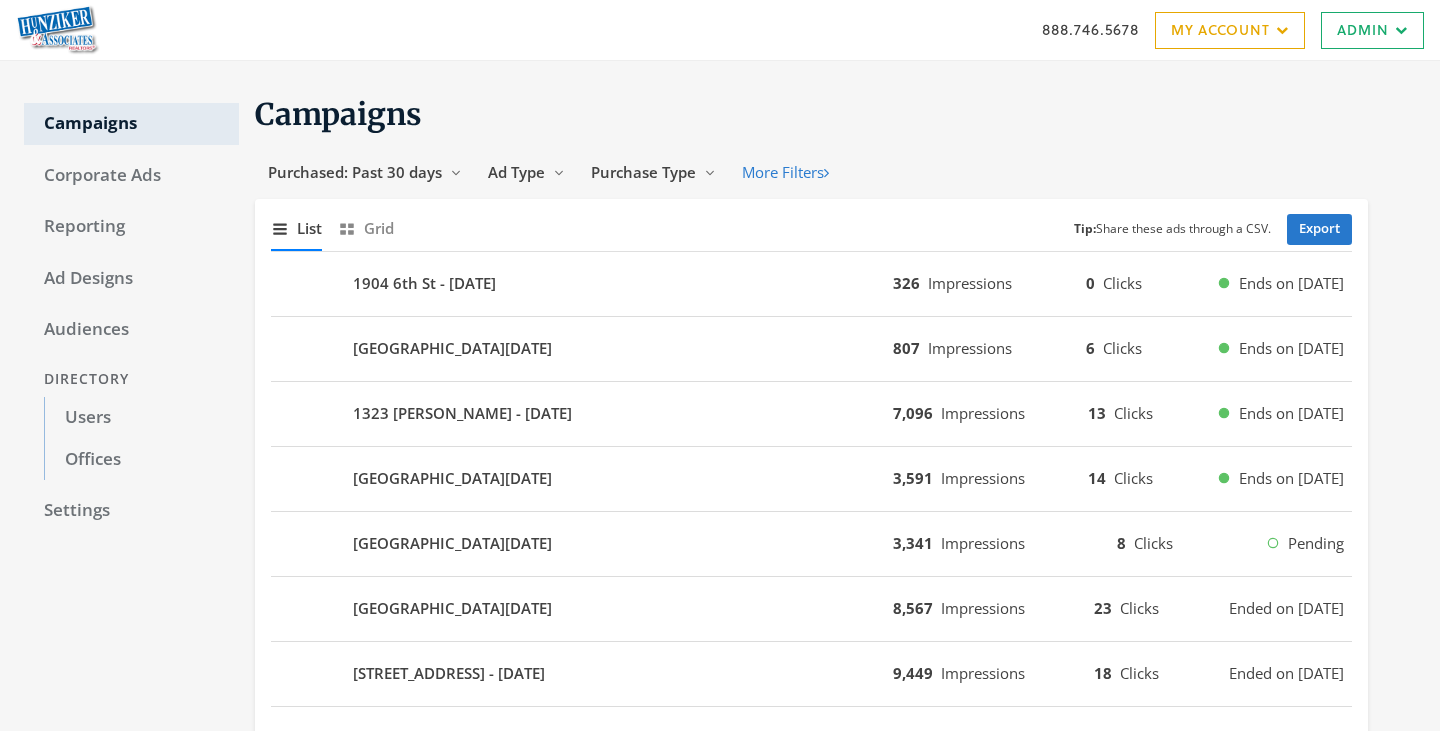 click on "Campaigns Corporate Ads Reporting Ad Designs Audiences Directory Users Offices Settings Hunziker & Associates Reveal list of Hunziker & Associates Campaigns Purchased: Past 30 days Reveal list of Purchased: Past 30 days Ad Type Reveal list of Ad Type Purchase Type Reveal list of Purchase Type More Filters  Show list of campaigns List Show grid of campaigns Grid Tip:  Share these ads through a CSV. Export 1904 6th St - 2025-07-17 326 Impressions 0 Clicks Ends on 7/23/25 2219 10th Street Pl - 2025-07-16 807 Impressions 6 Clicks Ends on 7/22/25 1323 Scott Cir - 2025-07-12 7,096 Impressions 13 Clicks Ends on 7/18/25 123 16th St - 2025-07-12 3,591 Impressions 14 Clicks Ends on 7/18/25 333 W 5th St - 2025-07-12 3,341 Impressions 8 Clicks Pending 508 2nd St - 2025-07-10 8,567 Impressions 23 Clicks Ended on 7/17/25 3310 Bayberry Cir - 2025-07-09 9,449 Impressions 18 Clicks Ended on 7/16/25 202 E Church St - 2025-07-05 7,830 Impressions 20 Clicks Ended on 7/12/25 1021 15th St - 2025-07-04 11,287 Impressions 19 Clicks" at bounding box center [720, 864] 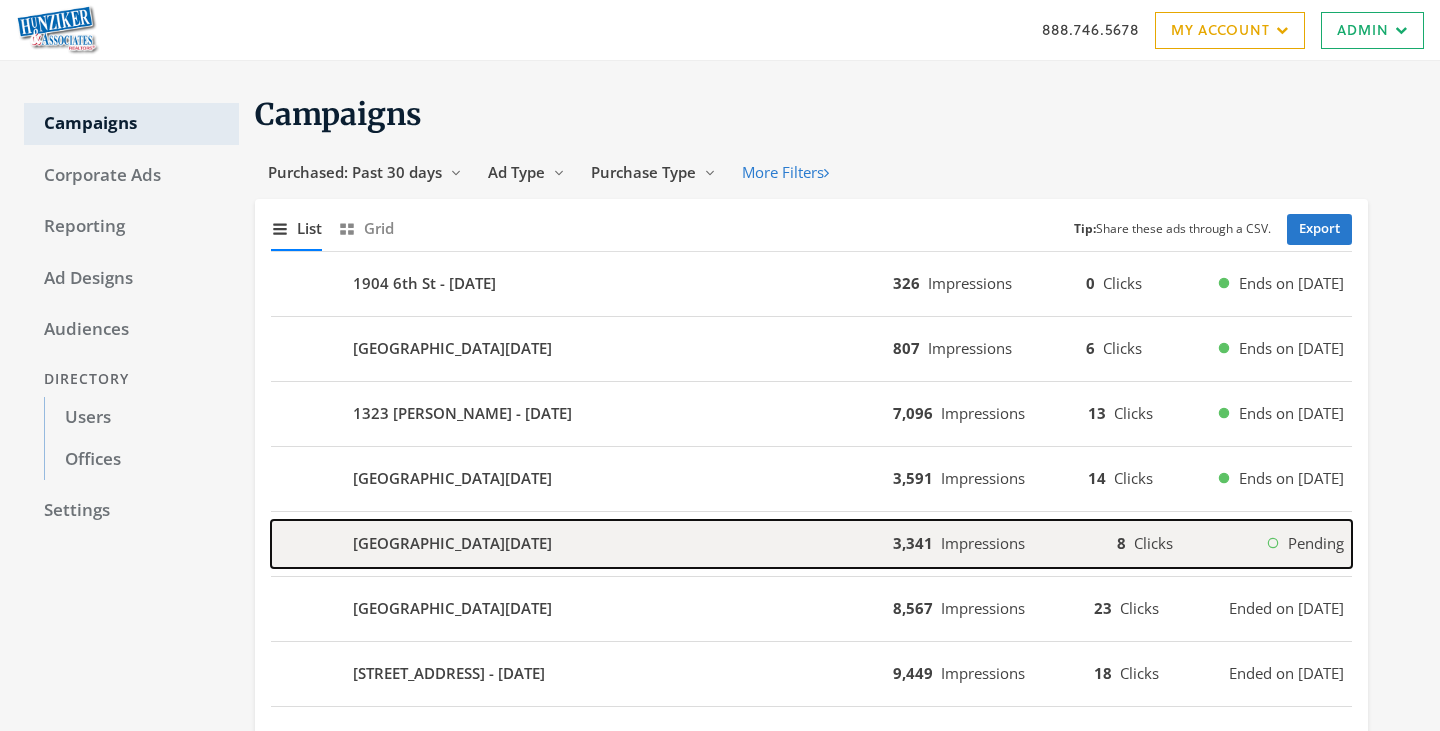 click on "3,341 Impressions 8 Clicks Pending" at bounding box center [1122, 543] 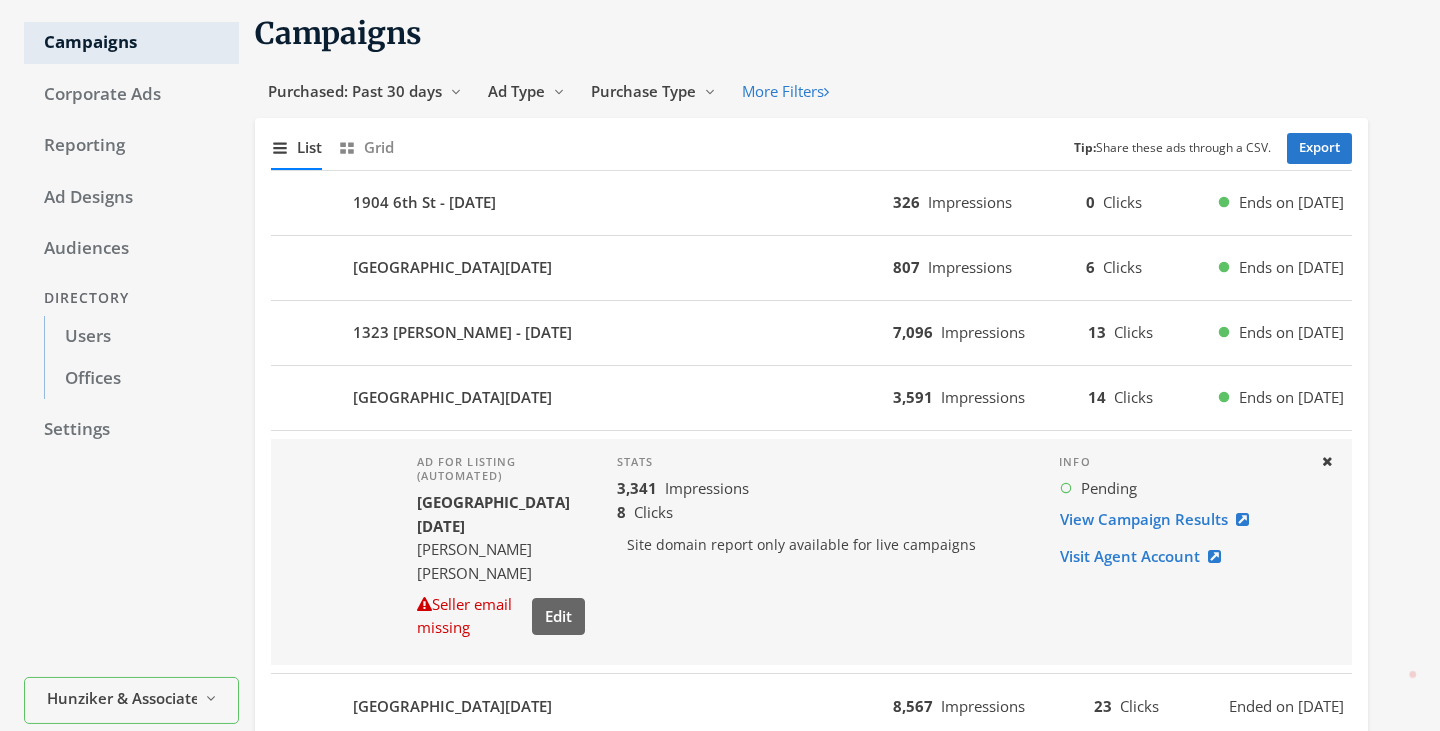 scroll, scrollTop: 75, scrollLeft: 0, axis: vertical 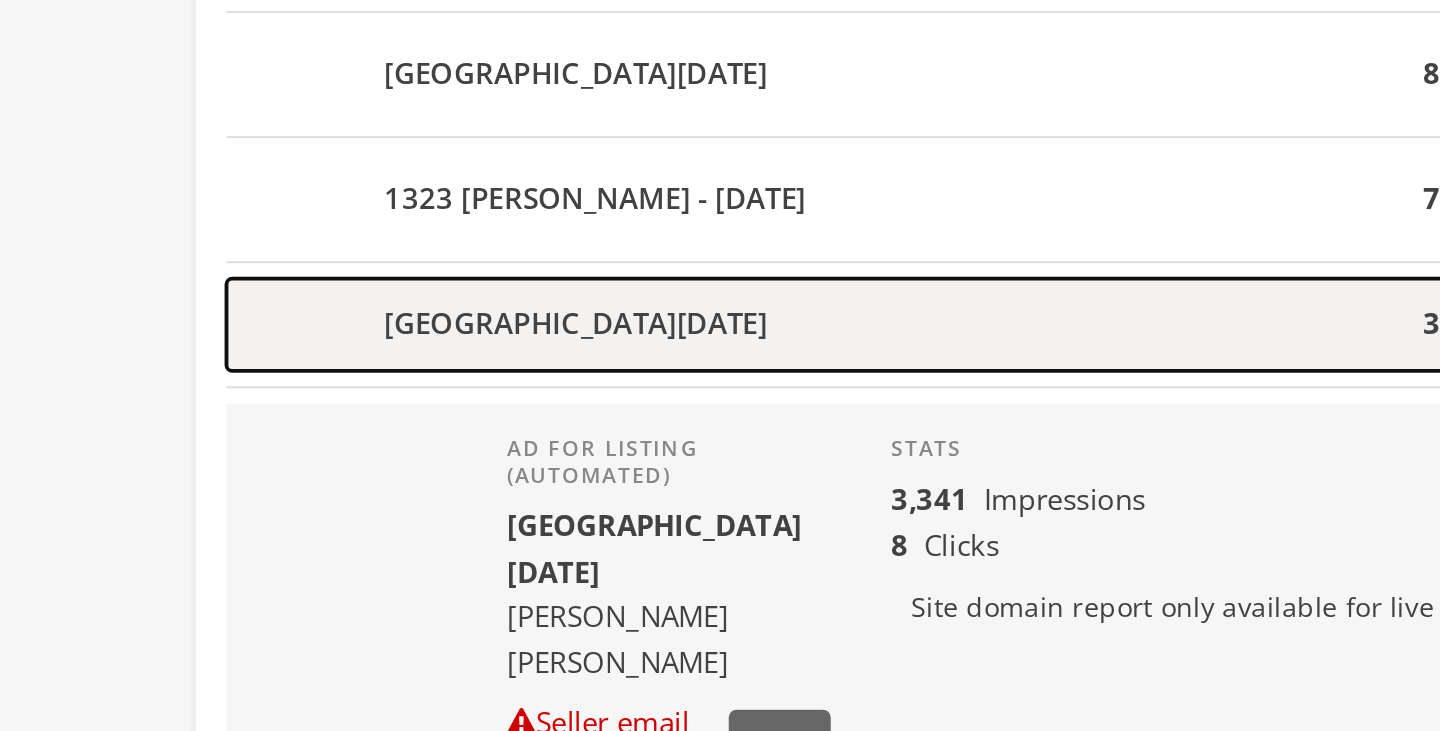 click on "123 16th St - 2025-07-12" at bounding box center [452, 403] 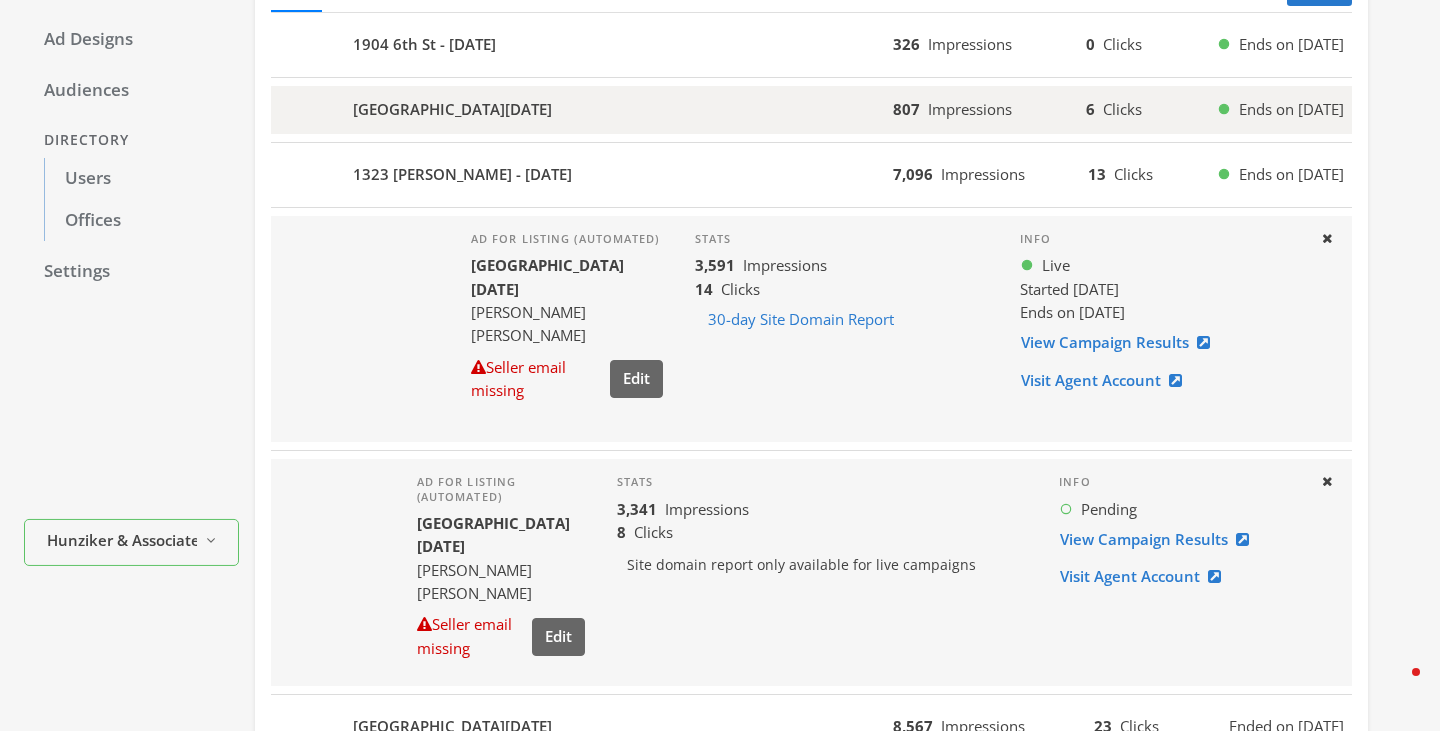scroll, scrollTop: 246, scrollLeft: 0, axis: vertical 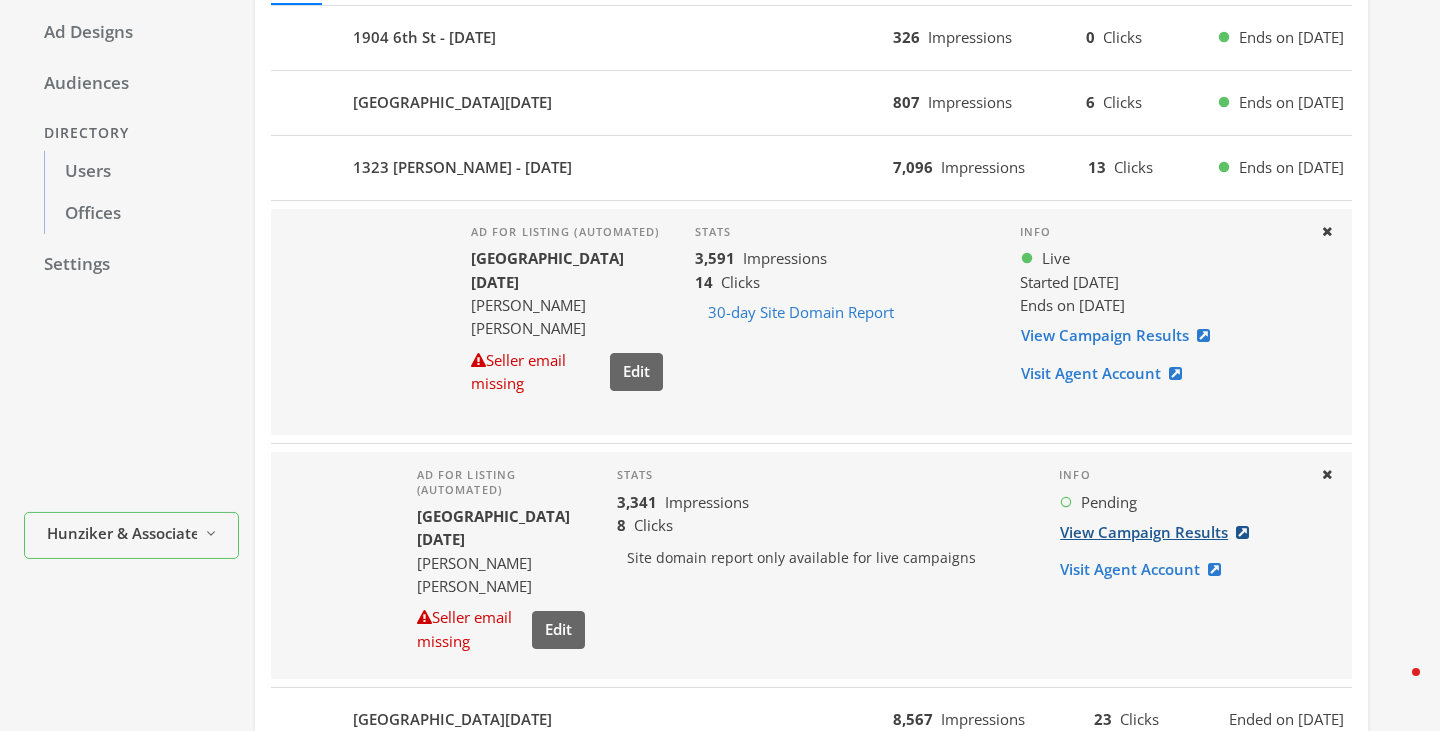 click on "View Campaign Results" at bounding box center (1160, 532) 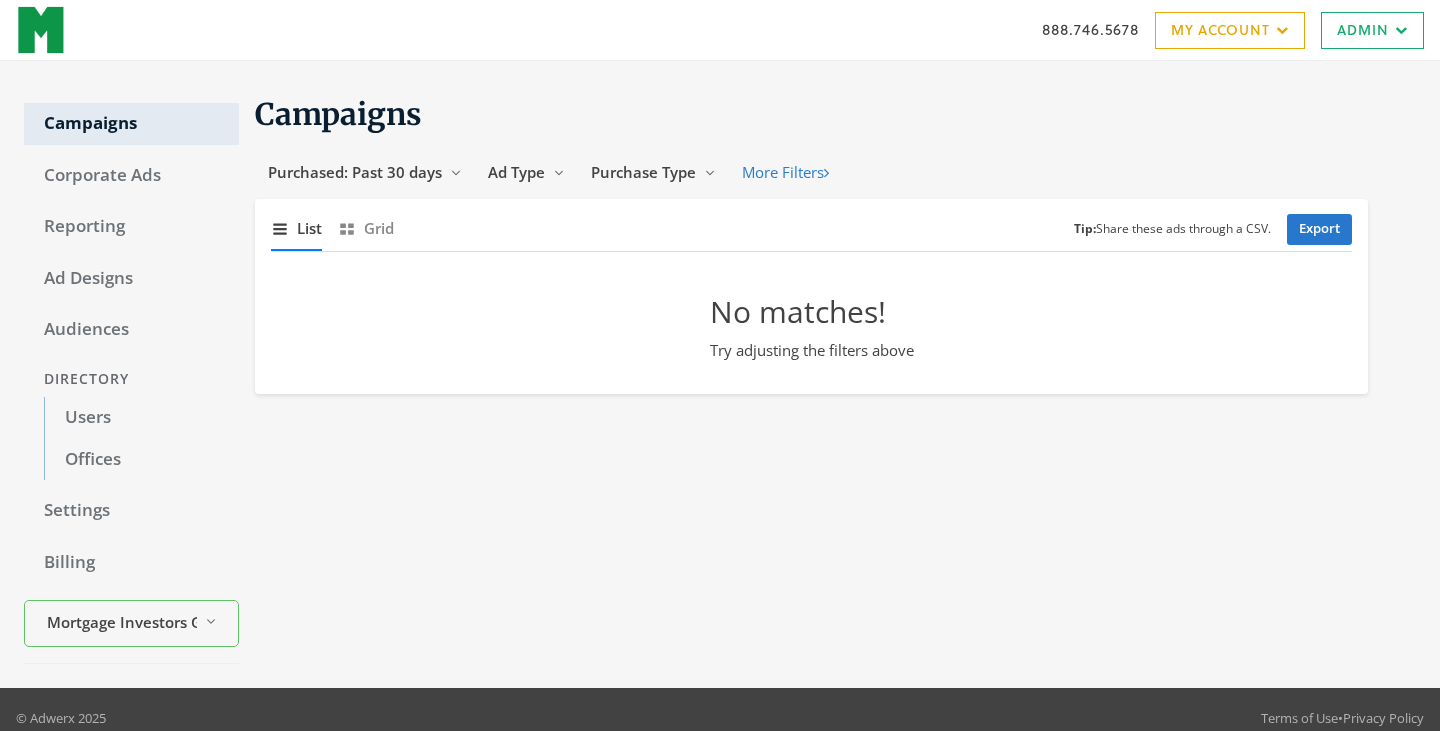 scroll, scrollTop: 0, scrollLeft: 0, axis: both 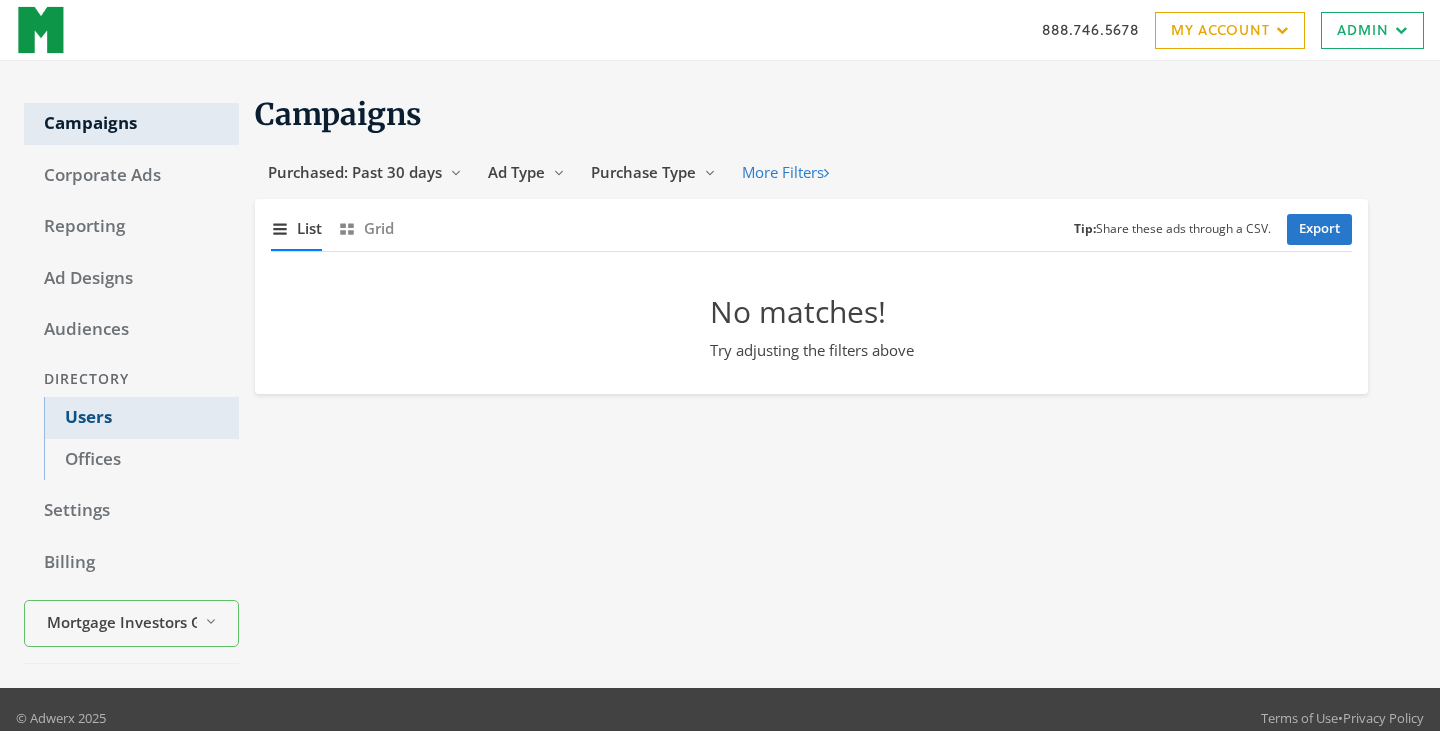 click on "Users" at bounding box center (141, 418) 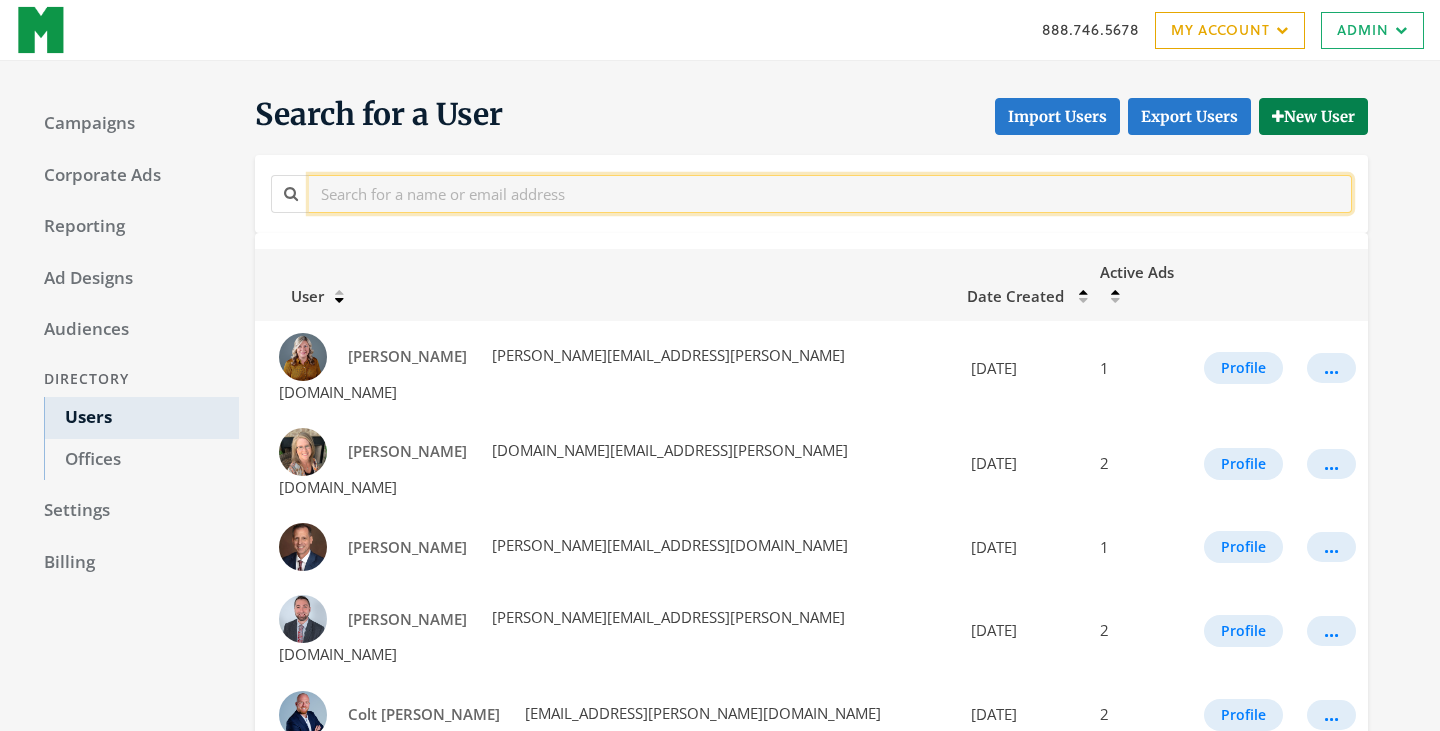 click at bounding box center (830, 193) 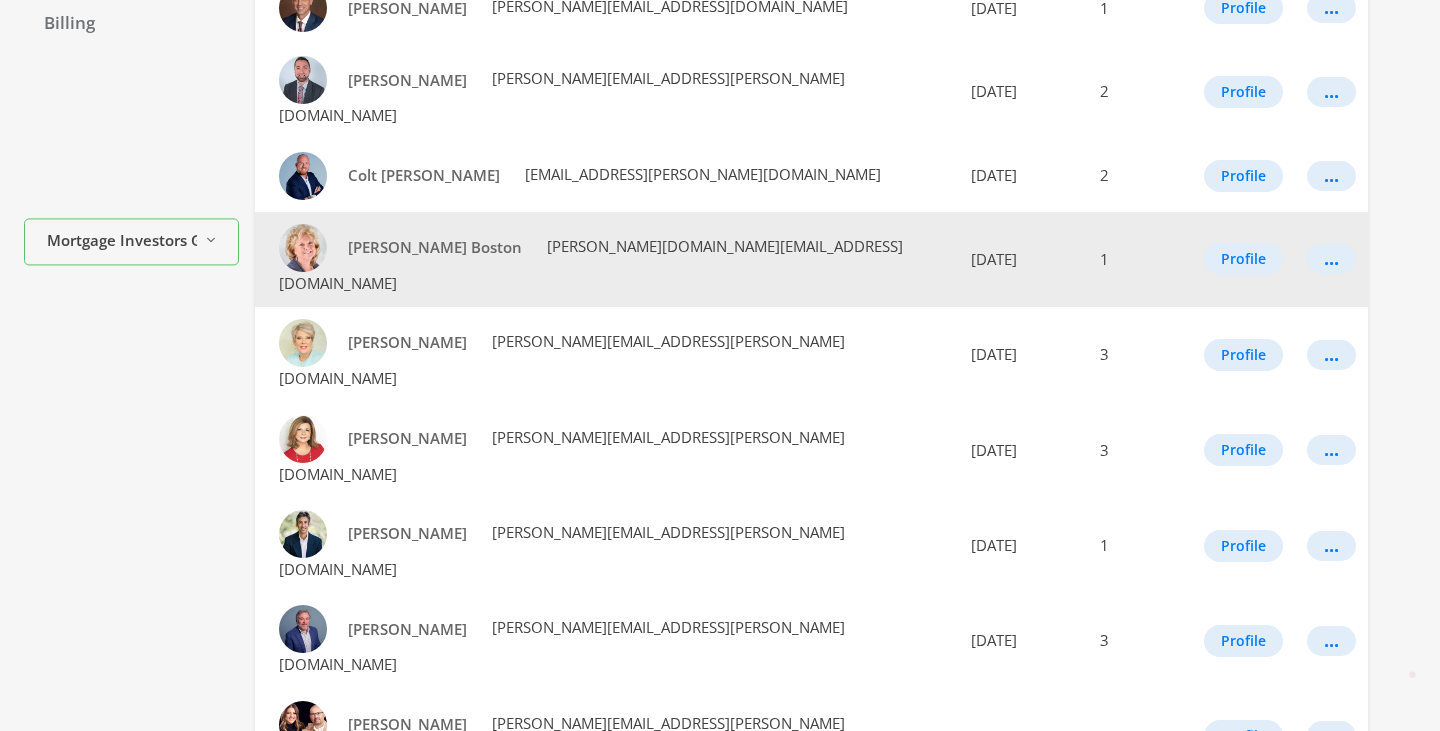 scroll, scrollTop: 0, scrollLeft: 0, axis: both 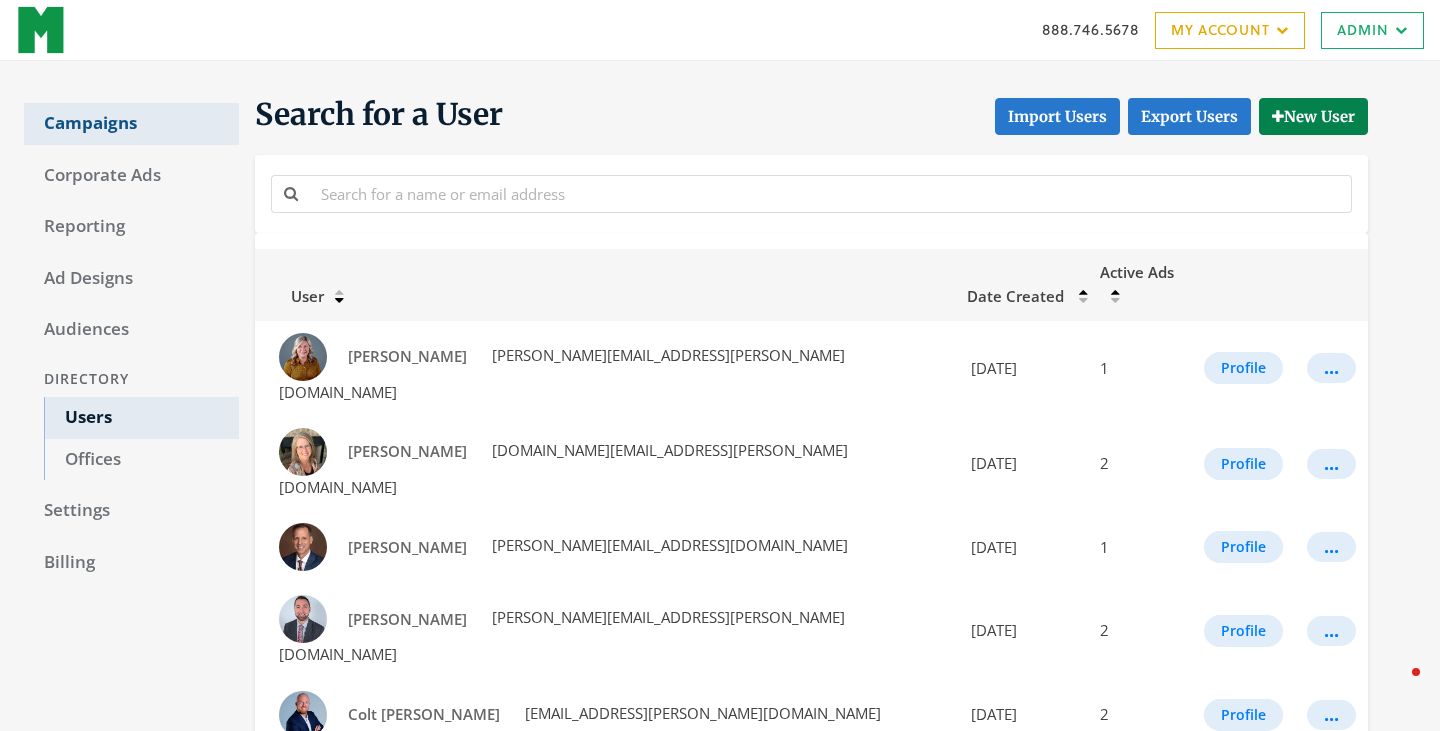 click on "Campaigns" at bounding box center [131, 124] 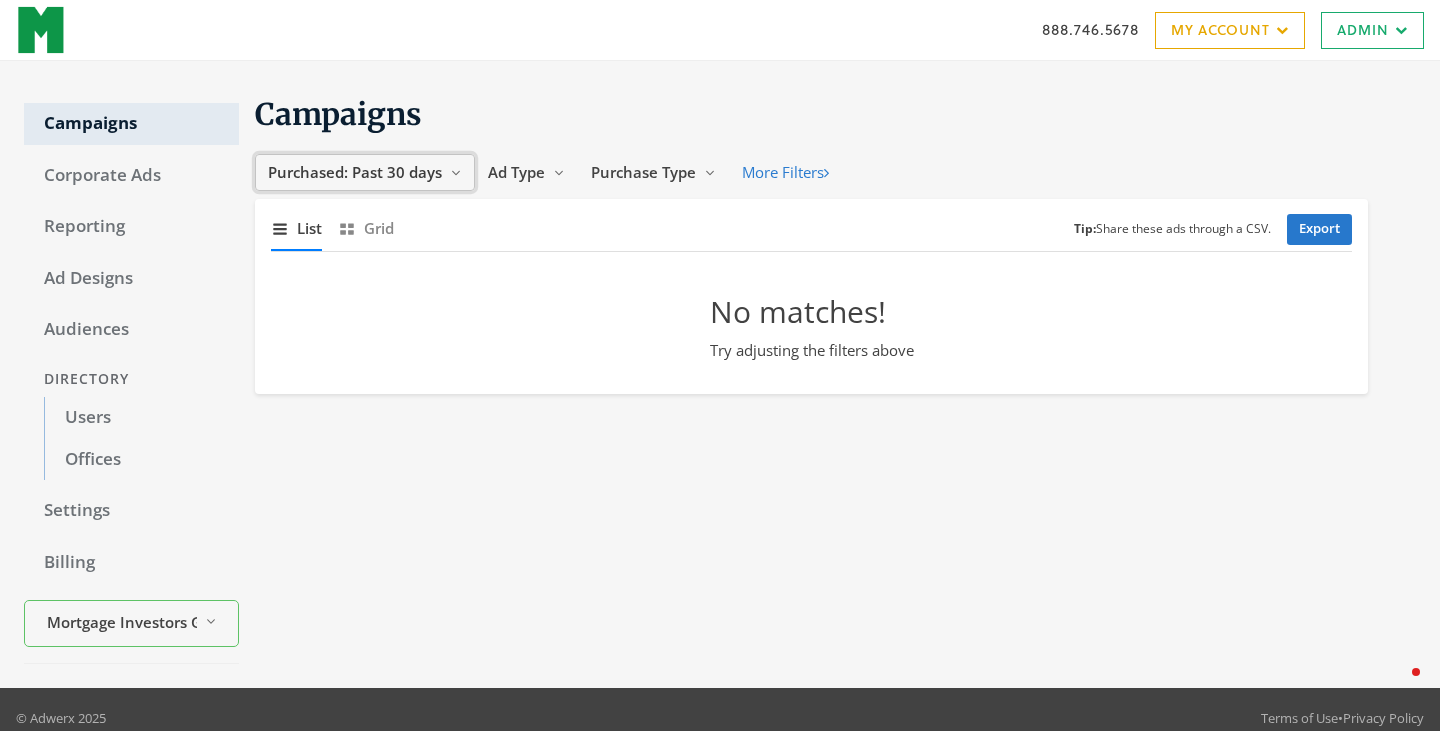 click on "Purchased: Past 30 days" at bounding box center (355, 172) 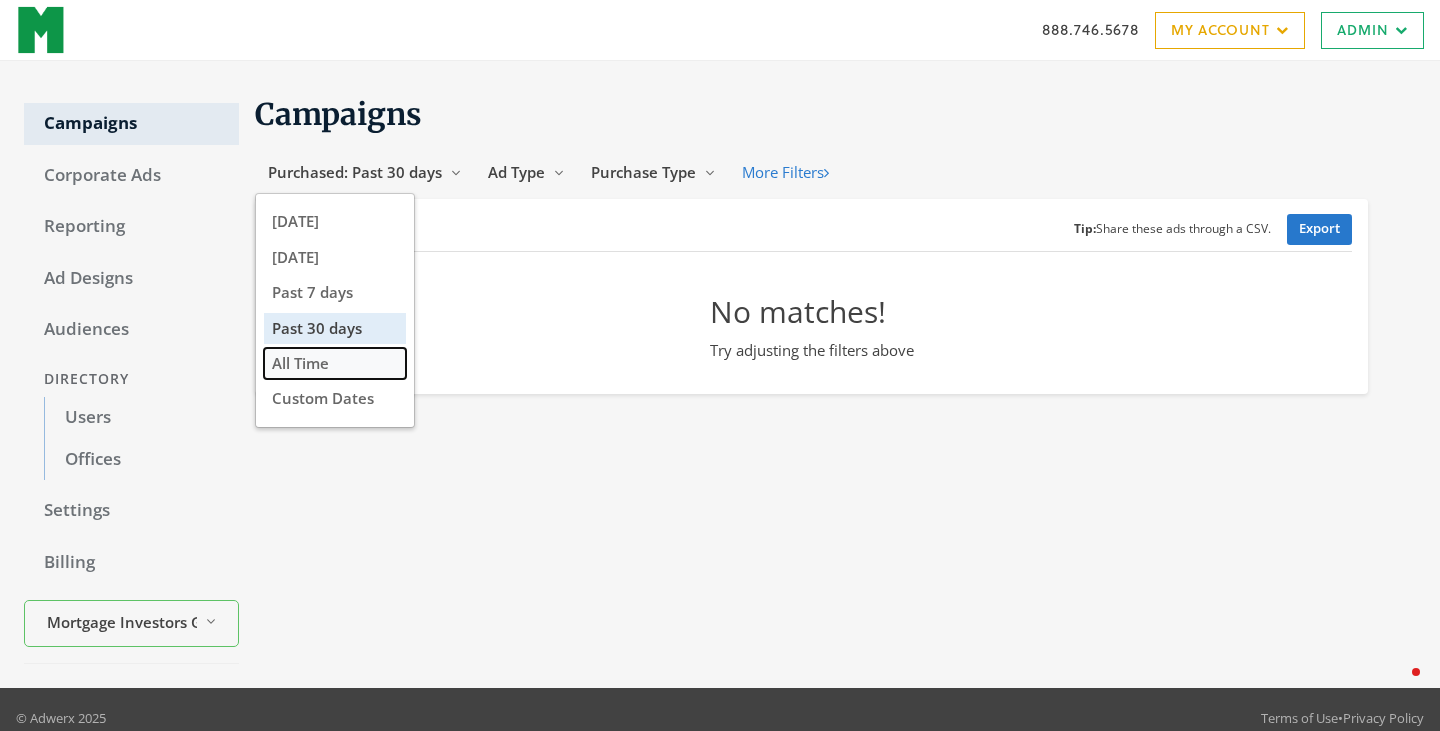 click on "All Time" at bounding box center [300, 363] 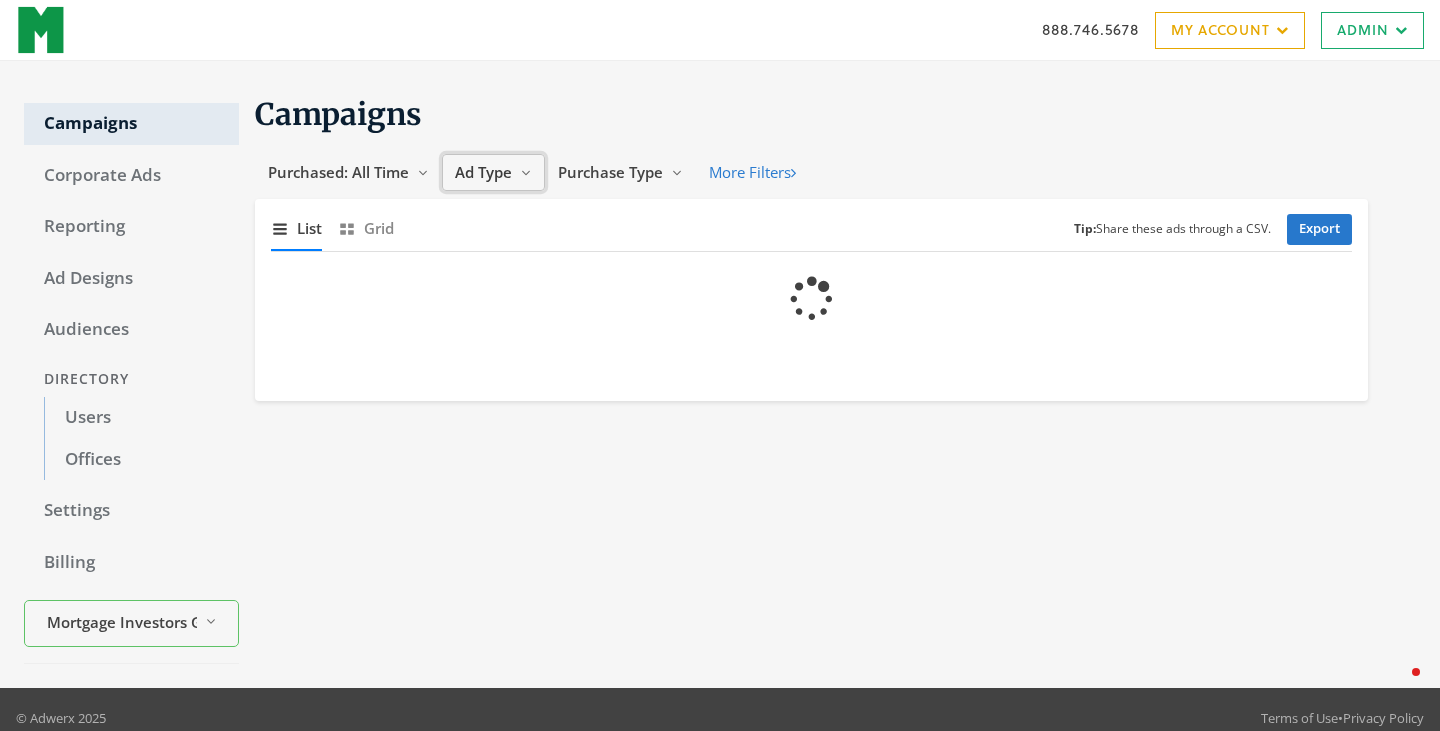 click on "Ad Type Reveal list of Ad Type" at bounding box center (493, 172) 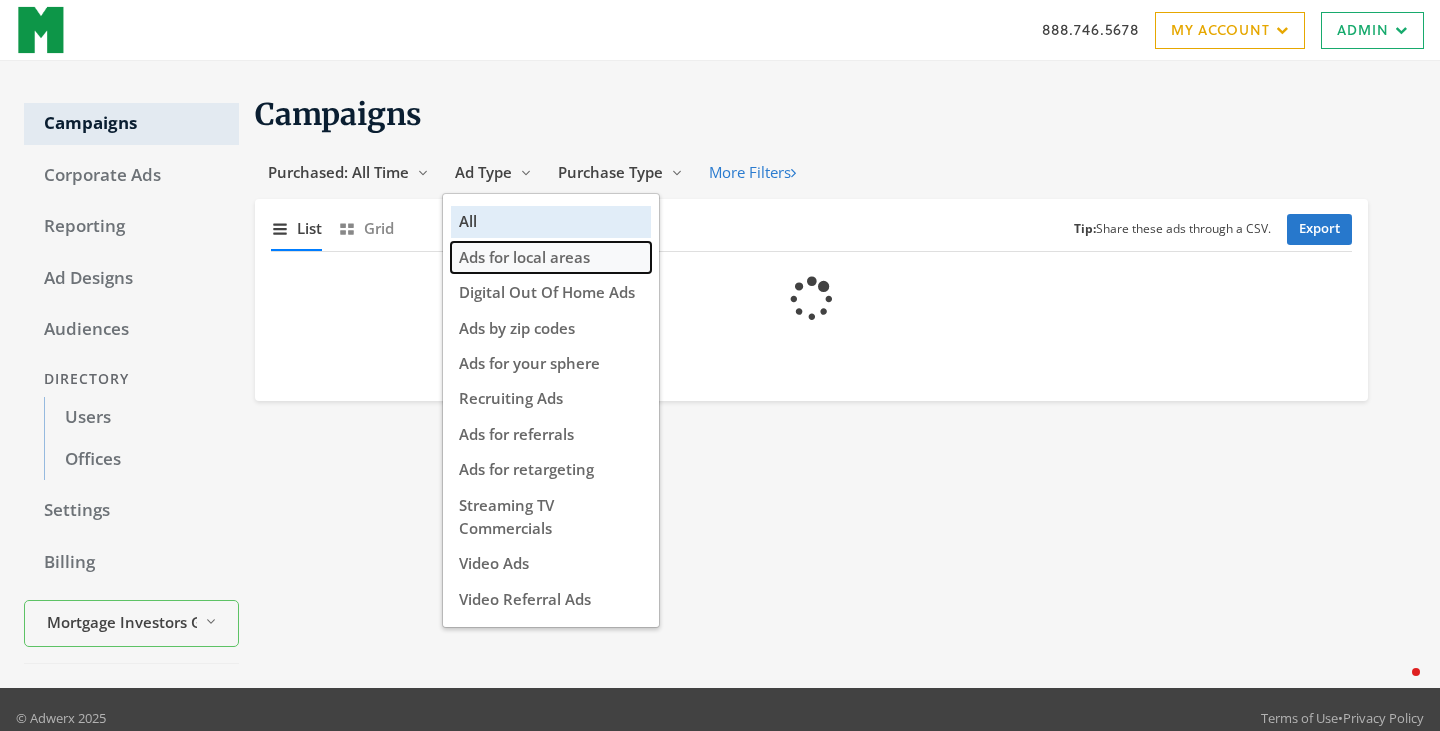 click on "Ads for local areas" at bounding box center [524, 257] 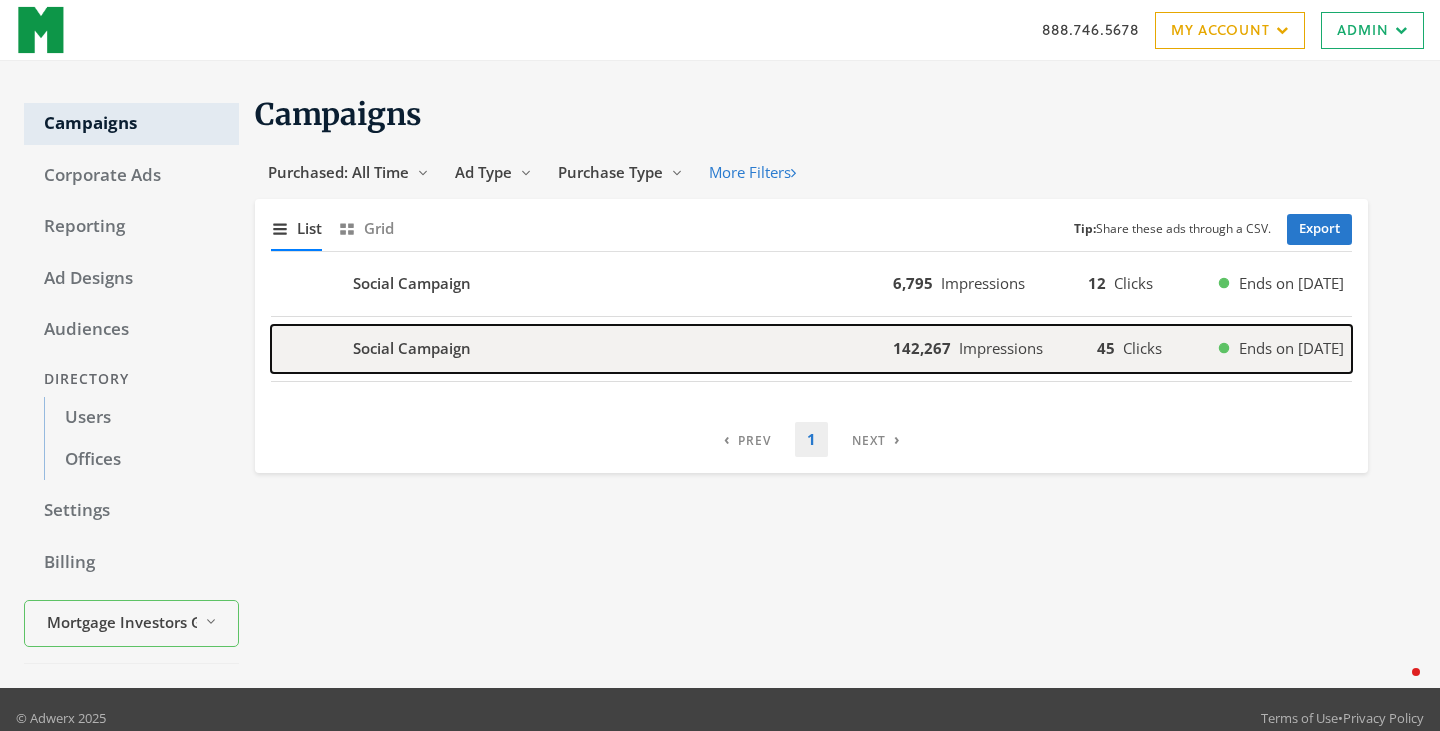 click on "Social Campaign" at bounding box center (582, 349) 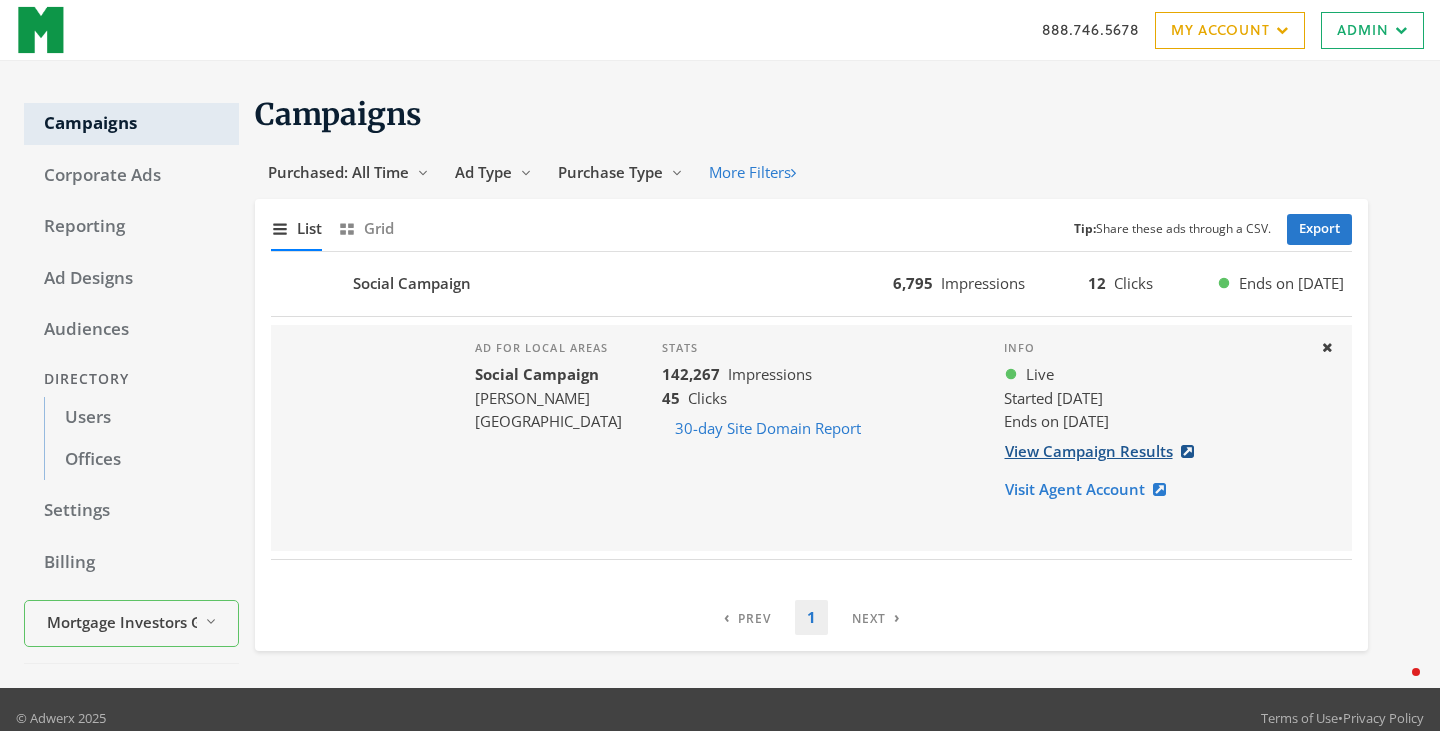 click on "View Campaign Results" at bounding box center (1105, 451) 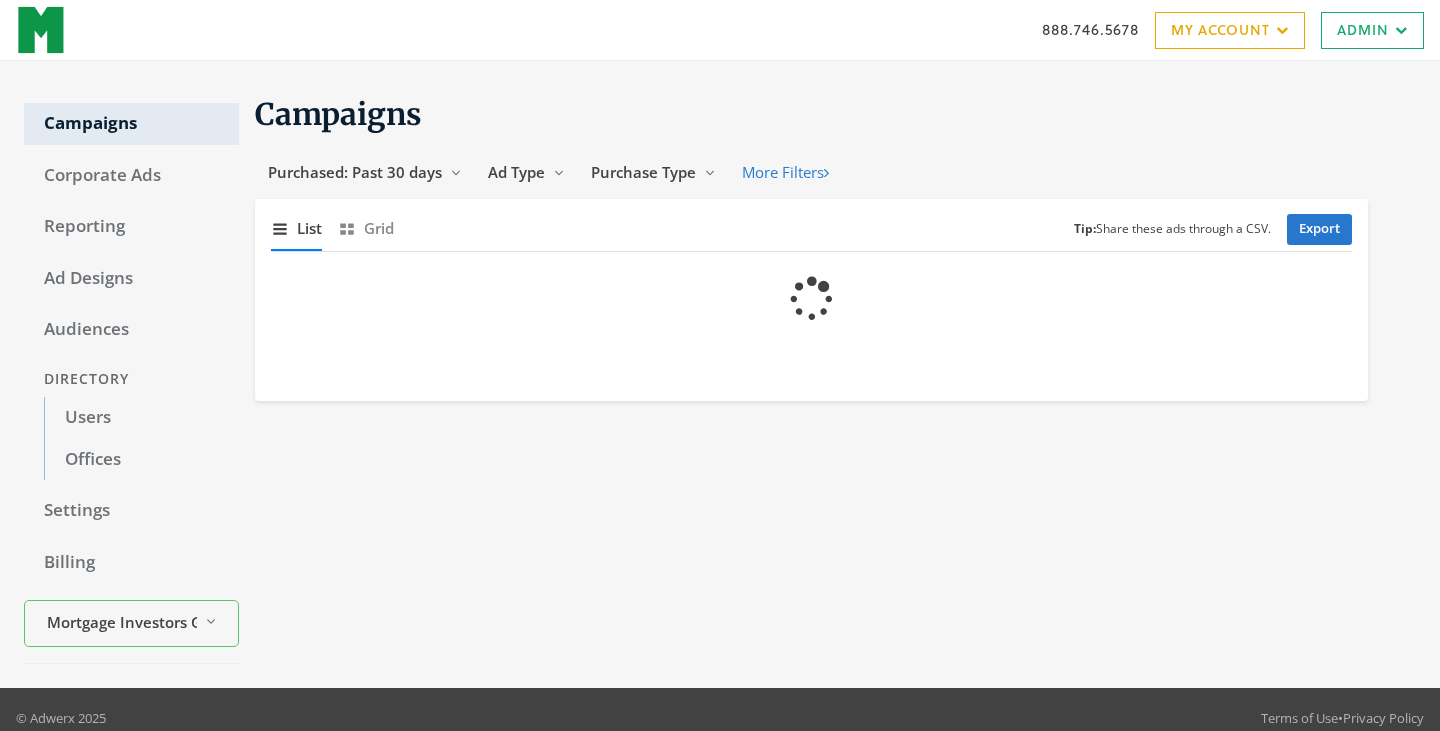 scroll, scrollTop: 0, scrollLeft: 0, axis: both 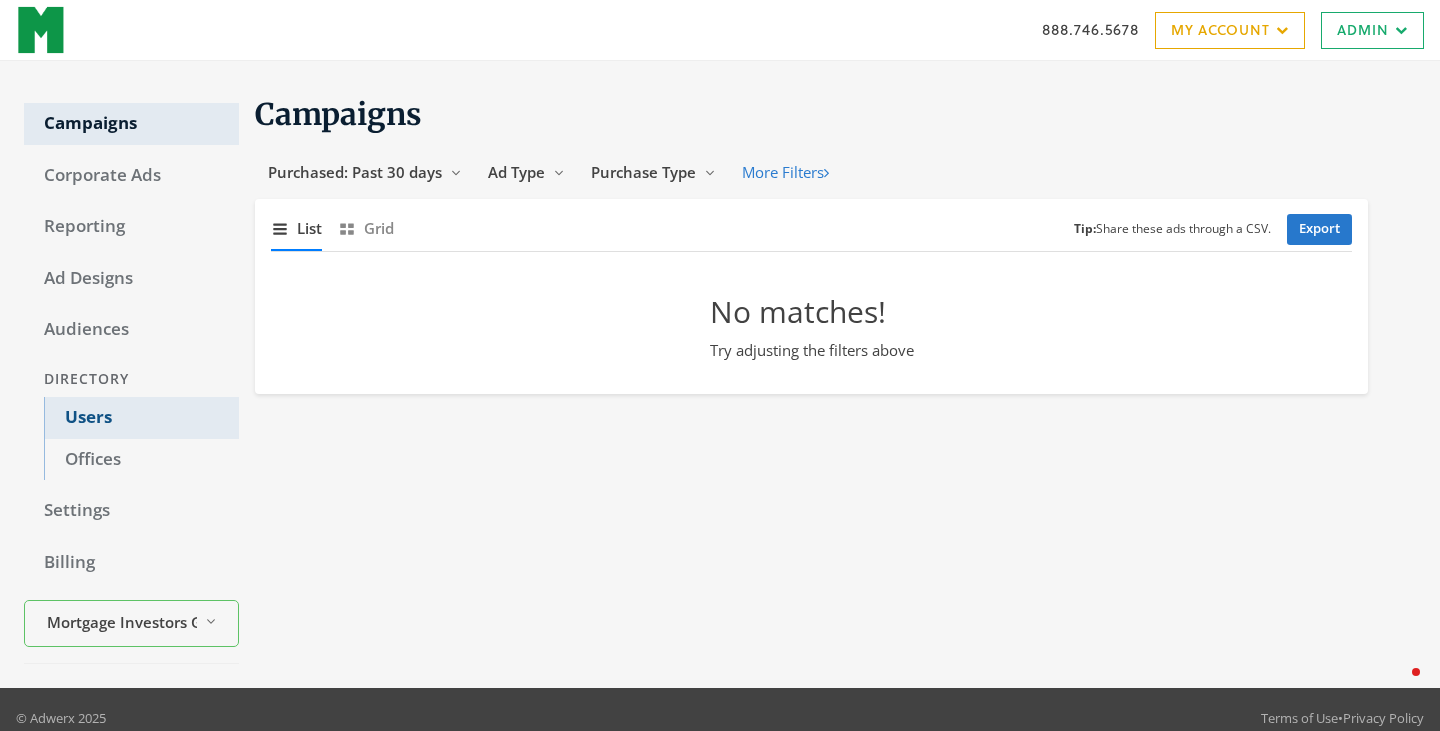 click on "Users" at bounding box center (141, 418) 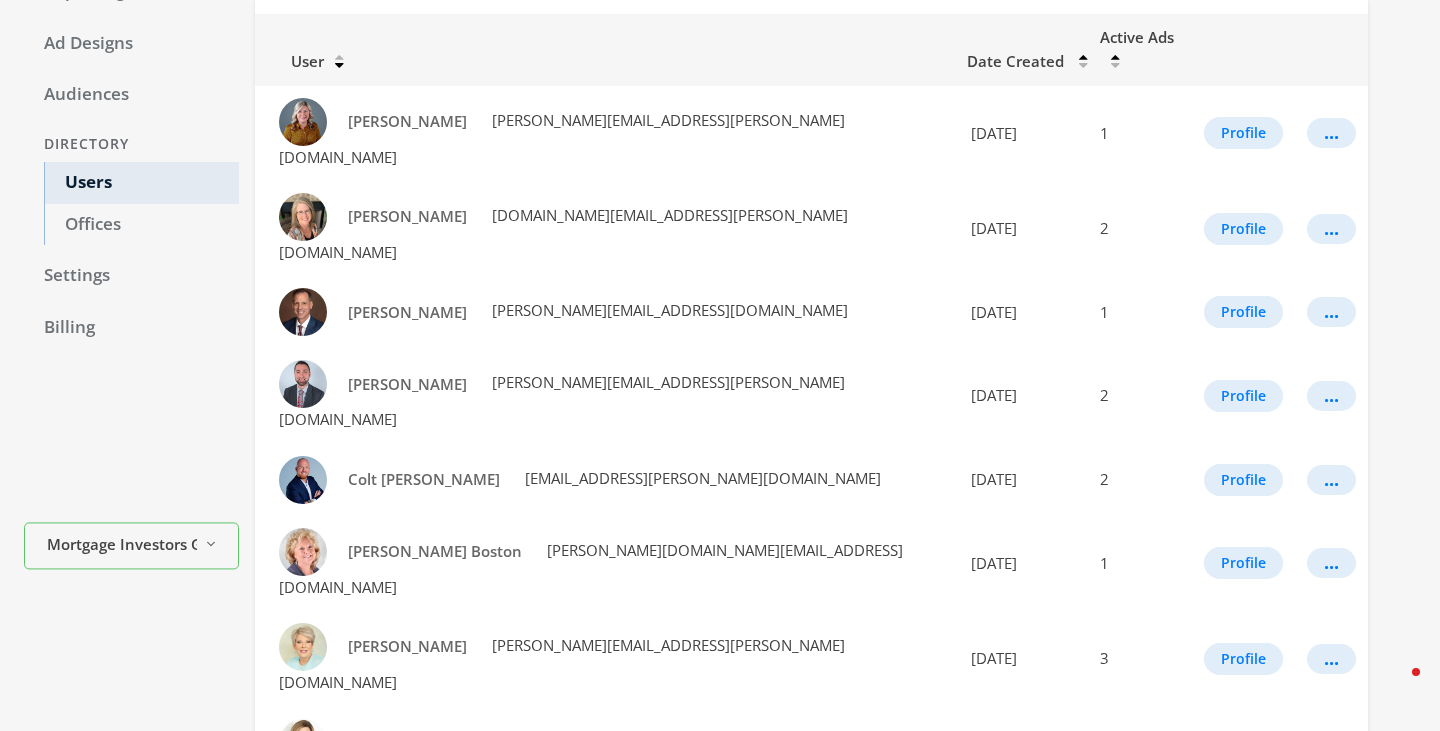 scroll, scrollTop: 0, scrollLeft: 0, axis: both 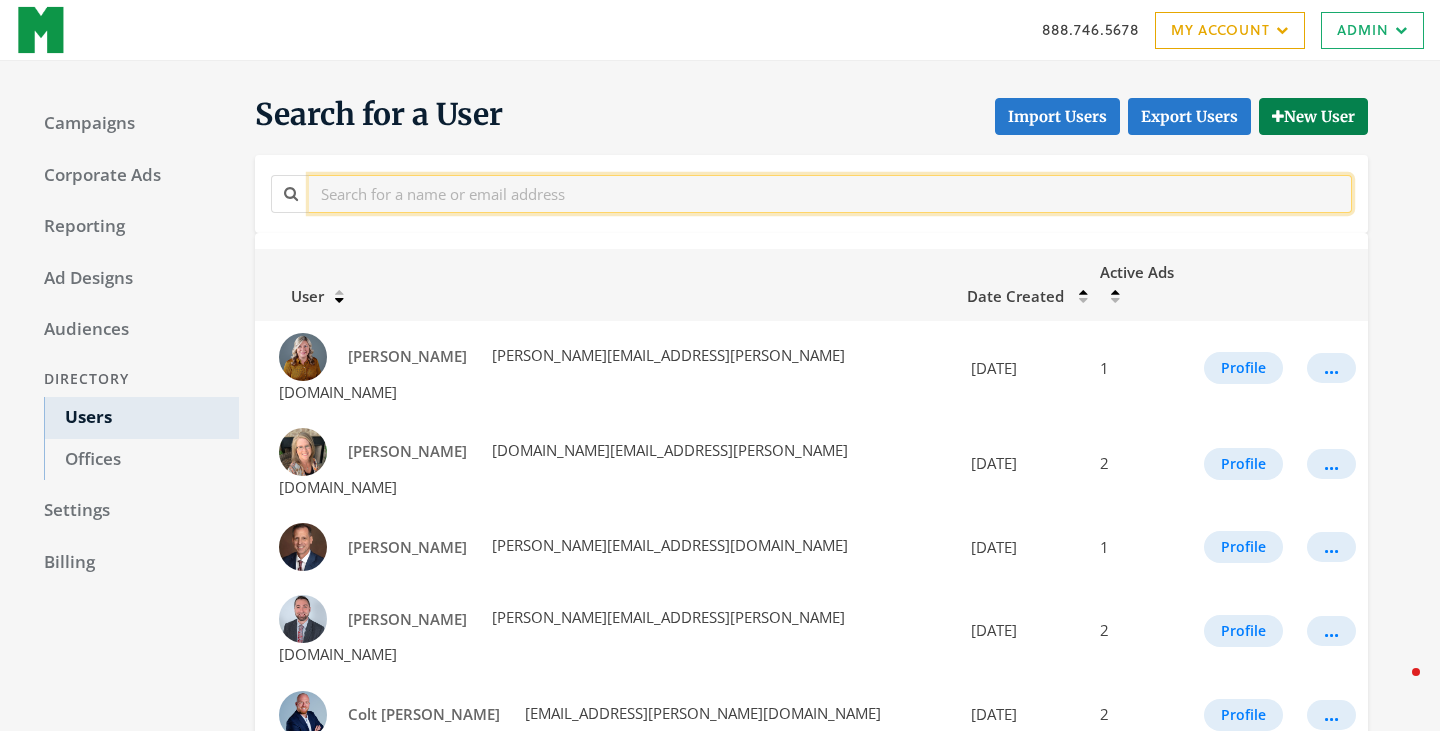 click at bounding box center (830, 193) 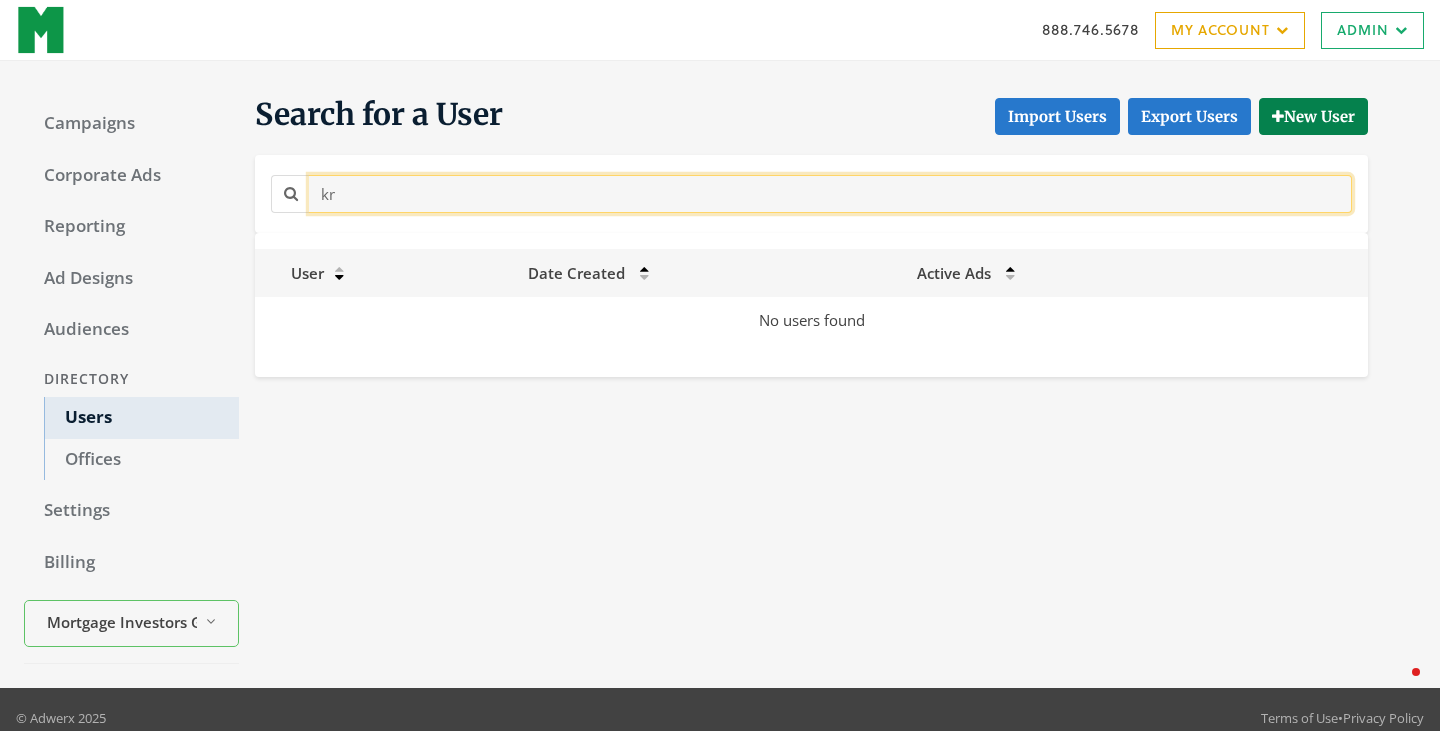 type on "k" 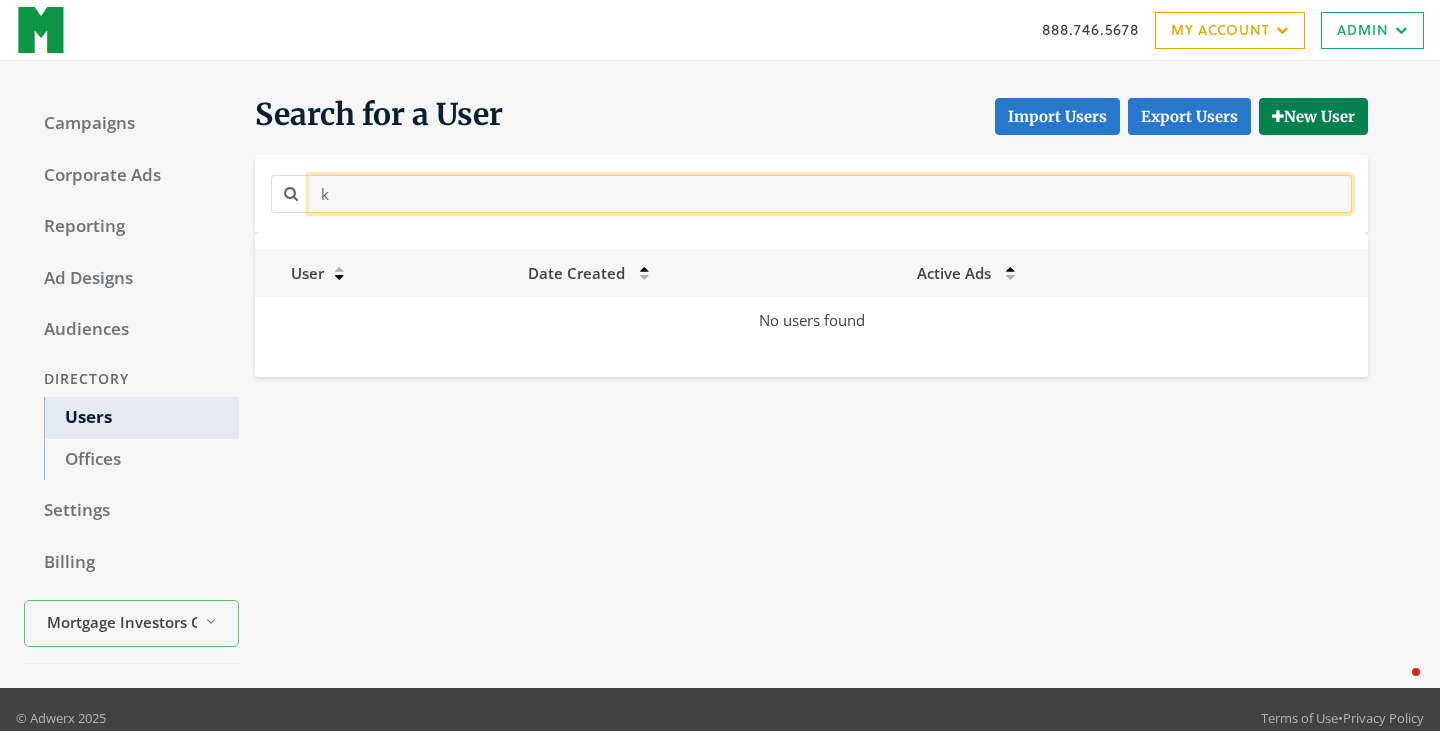 type 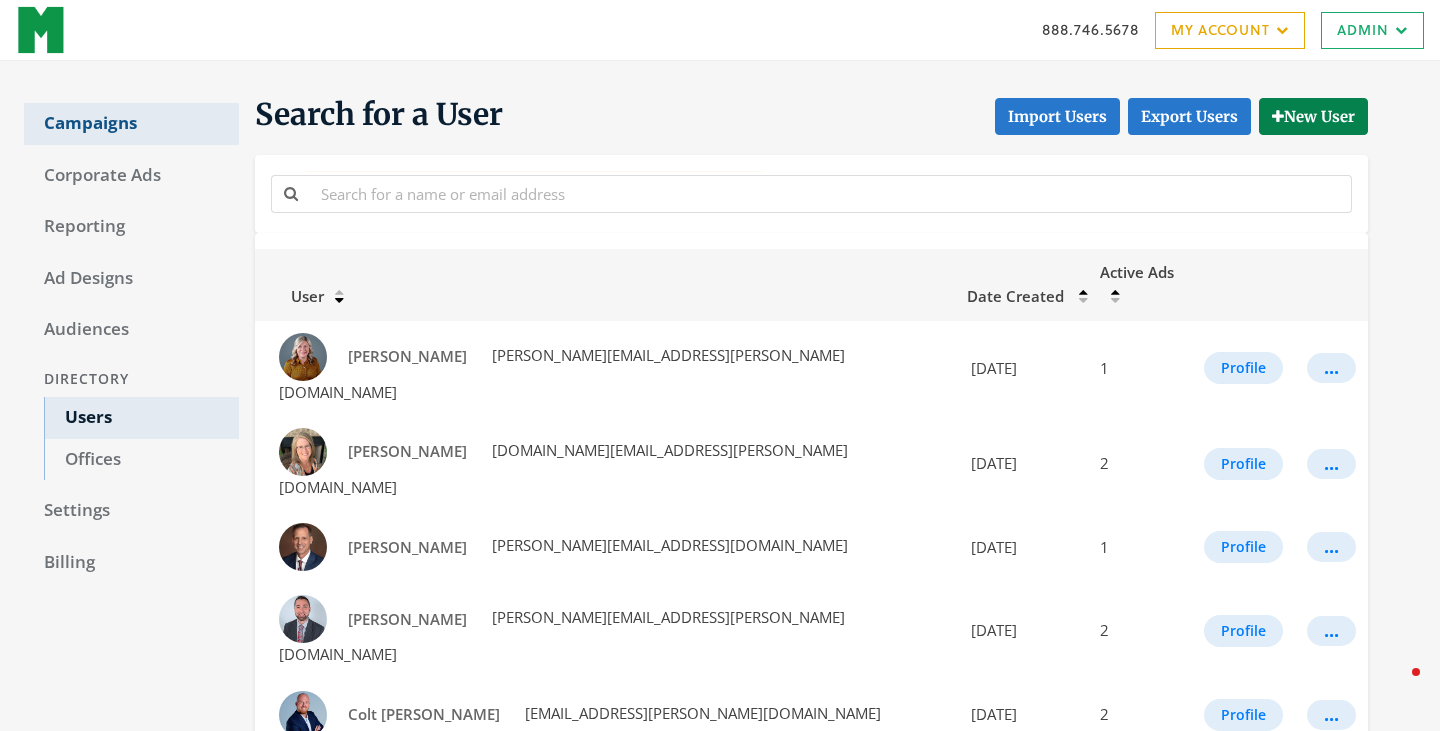 click on "Campaigns" at bounding box center [131, 124] 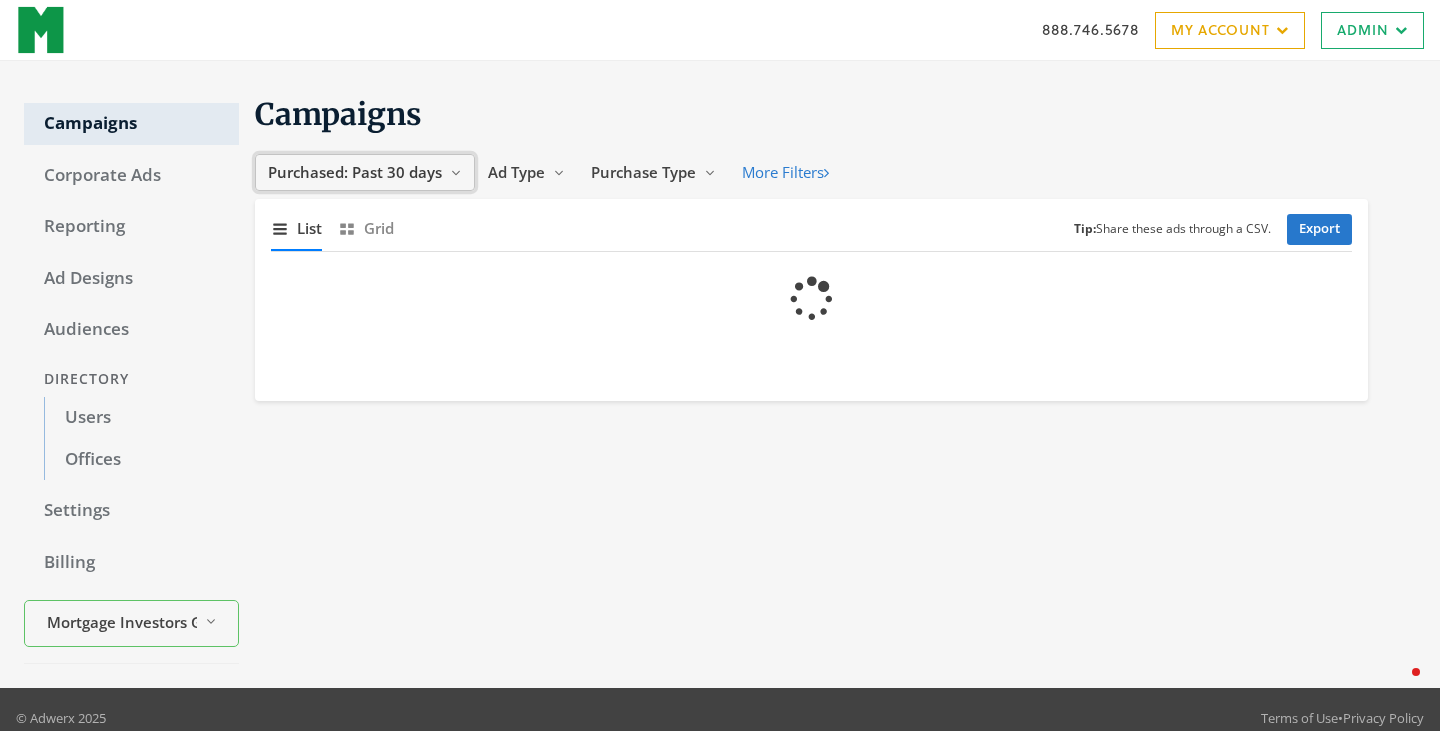 click on "Purchased: Past 30 days Reveal list of Purchased: Past 30 days" at bounding box center [365, 172] 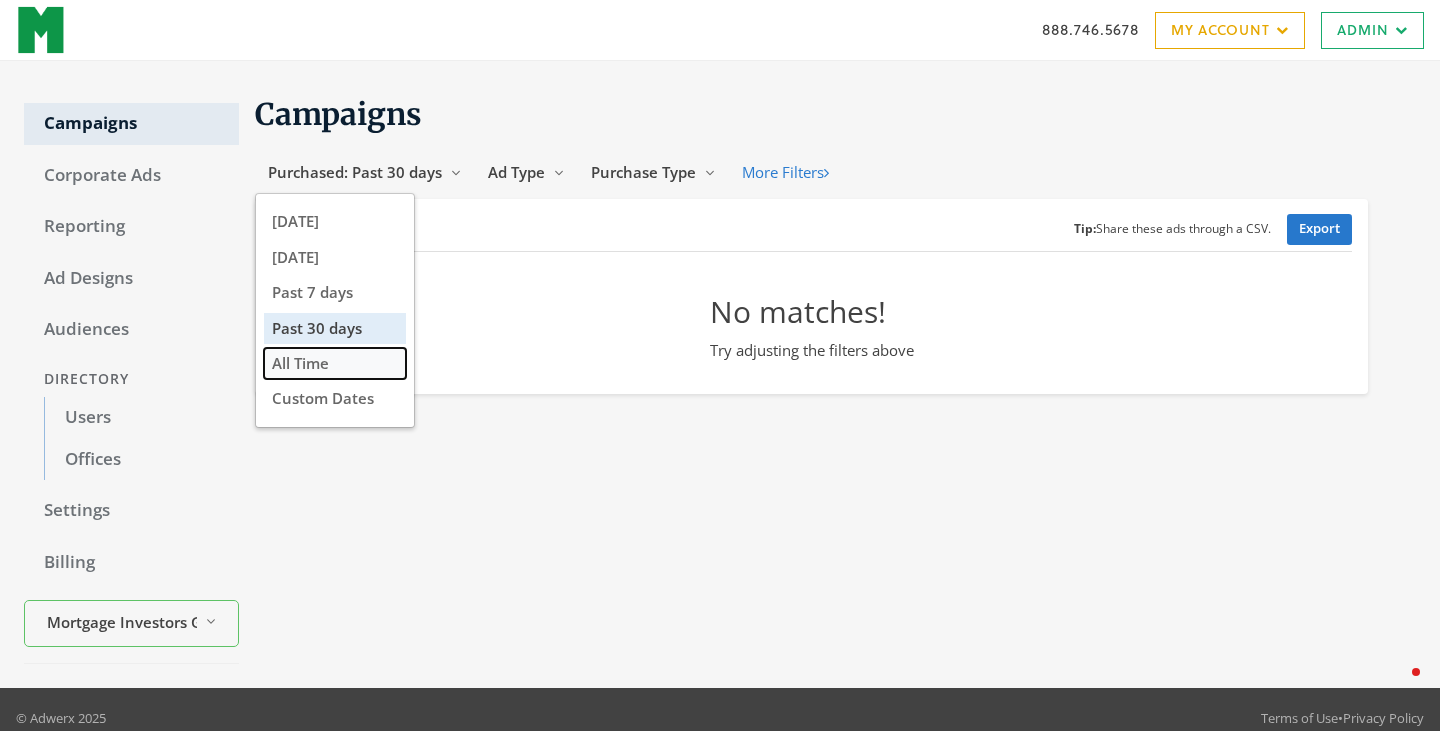 click on "All Time" at bounding box center [335, 363] 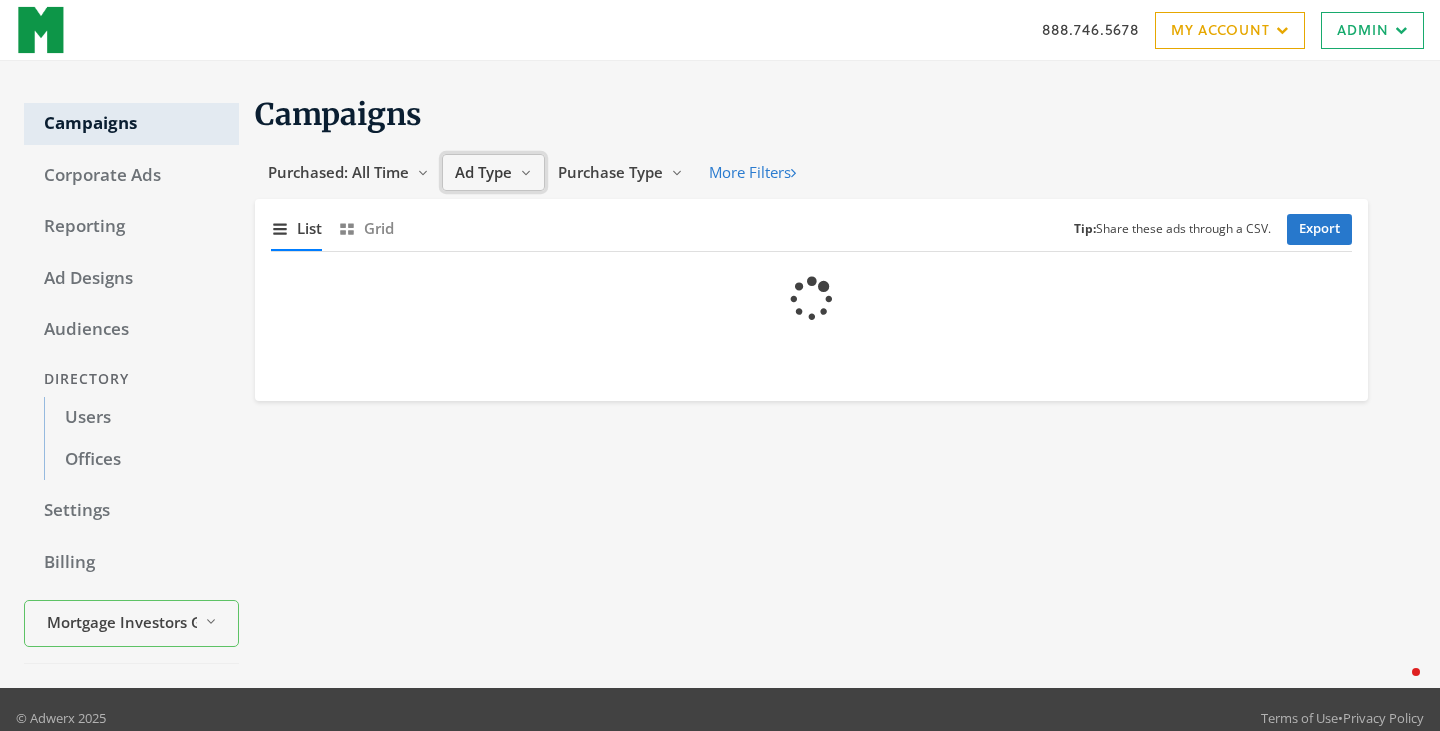 click on "Ad Type" at bounding box center [483, 172] 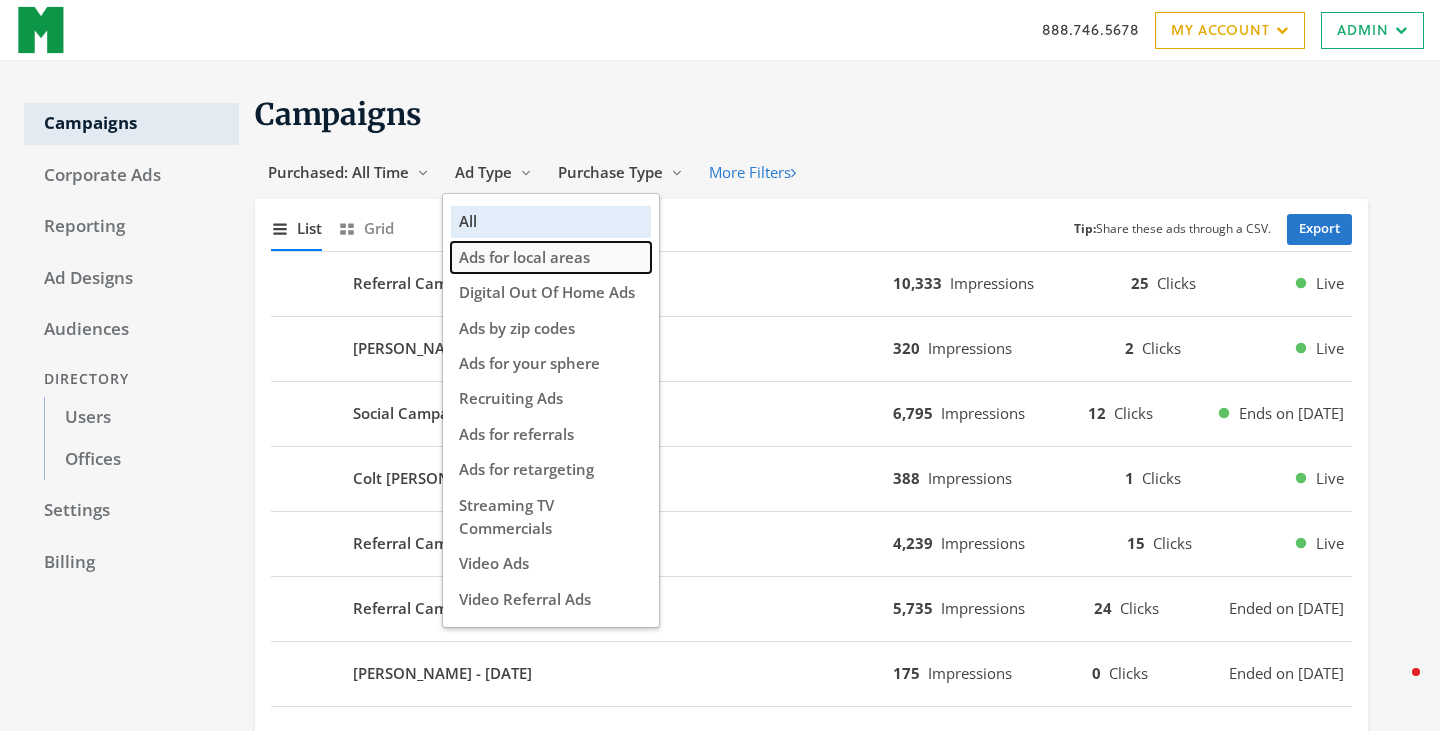 click on "Ads for local areas" at bounding box center [551, 257] 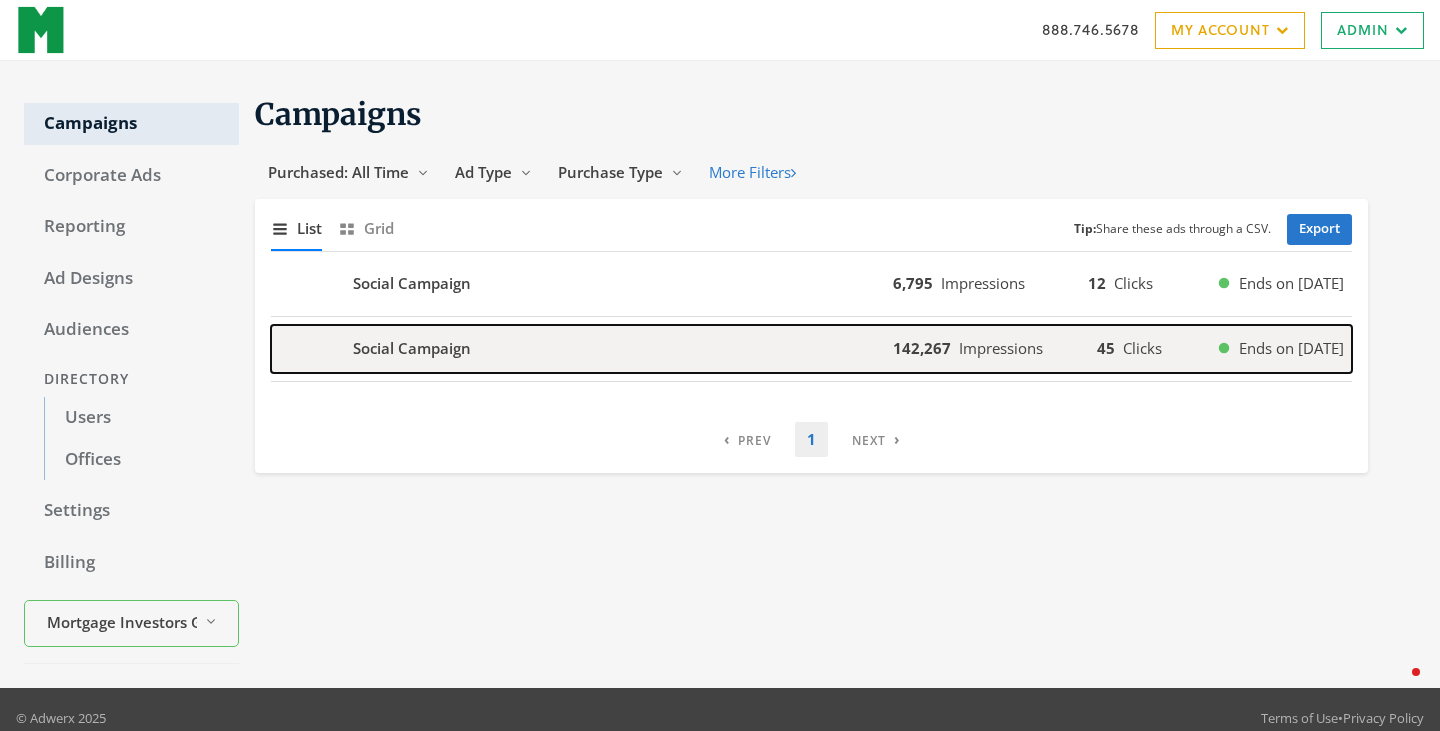 click on "Social Campaign" at bounding box center (582, 349) 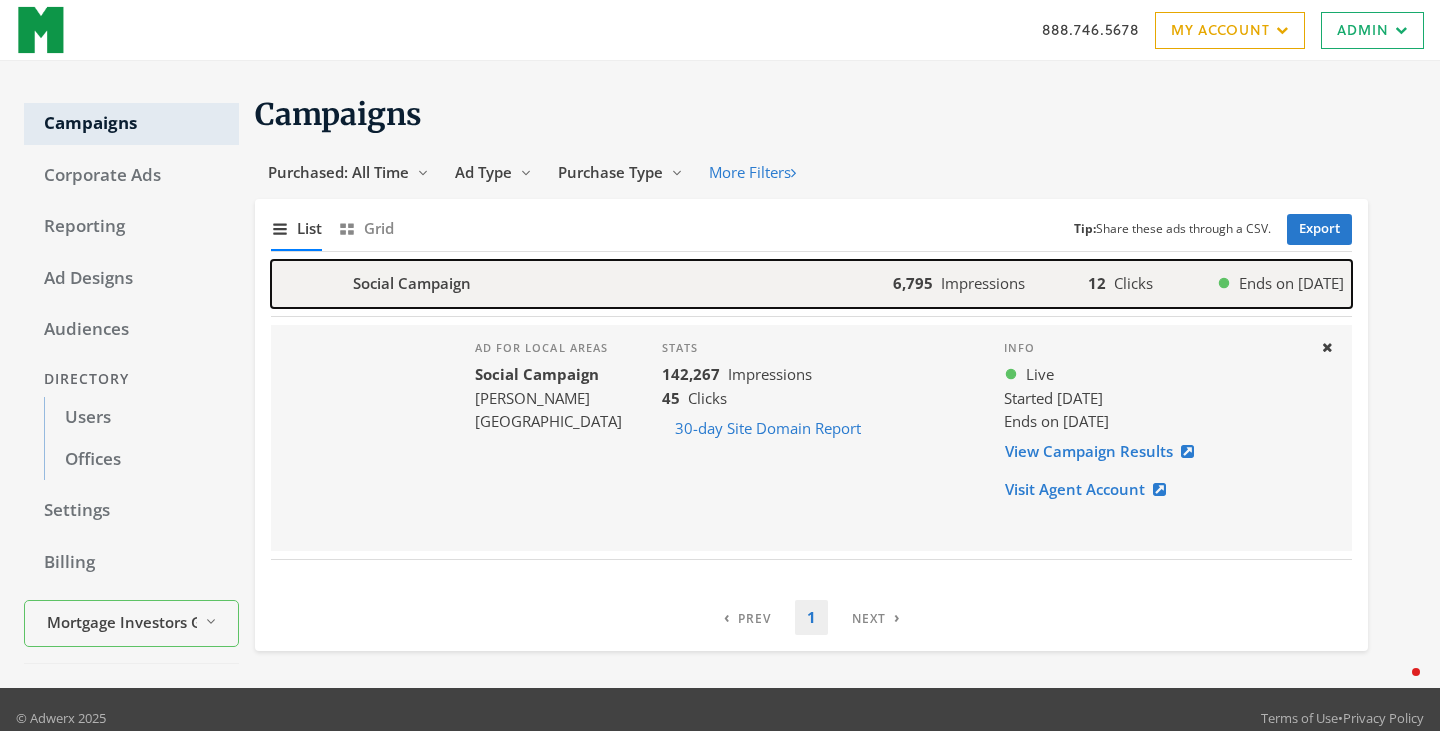click on "Social Campaign" at bounding box center (582, 284) 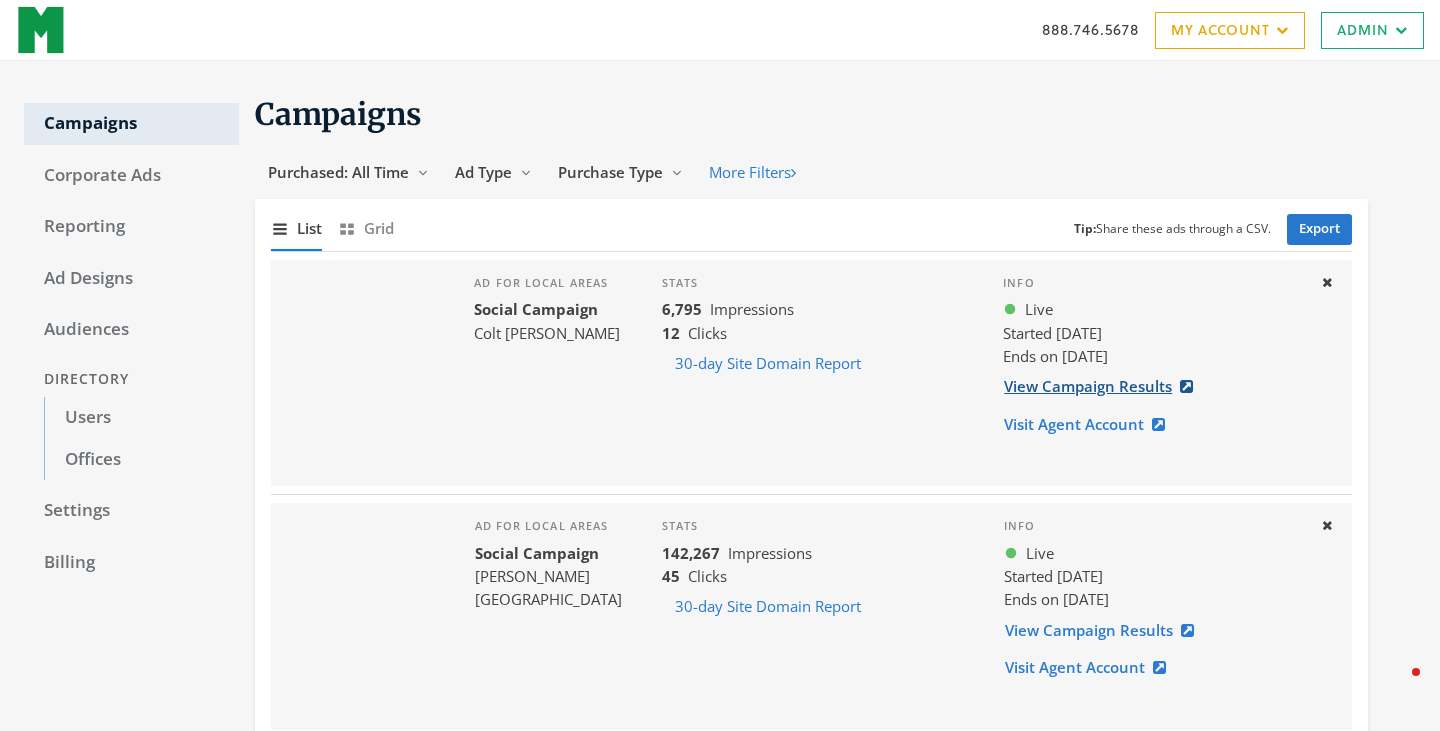 click on "View Campaign Results" at bounding box center (1104, 386) 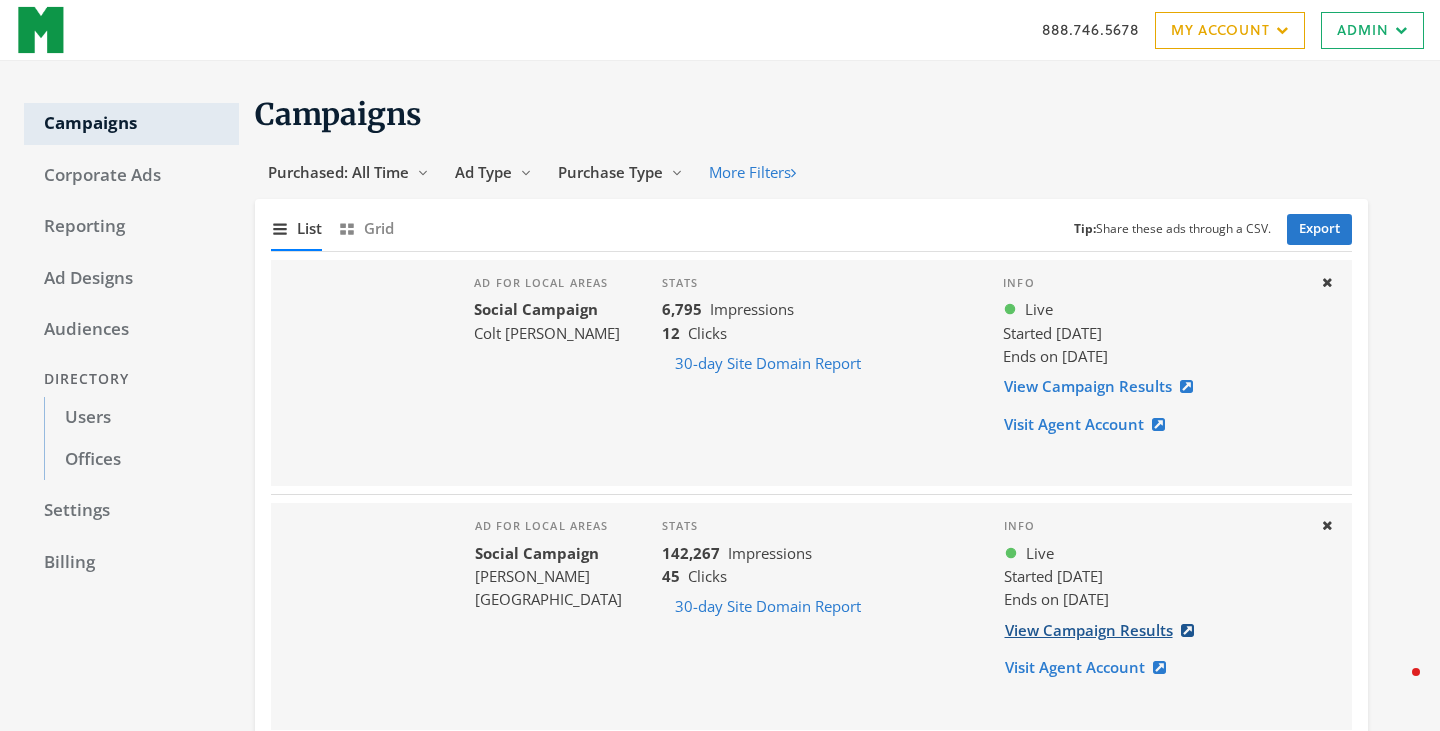 click on "View Campaign Results" at bounding box center [1105, 630] 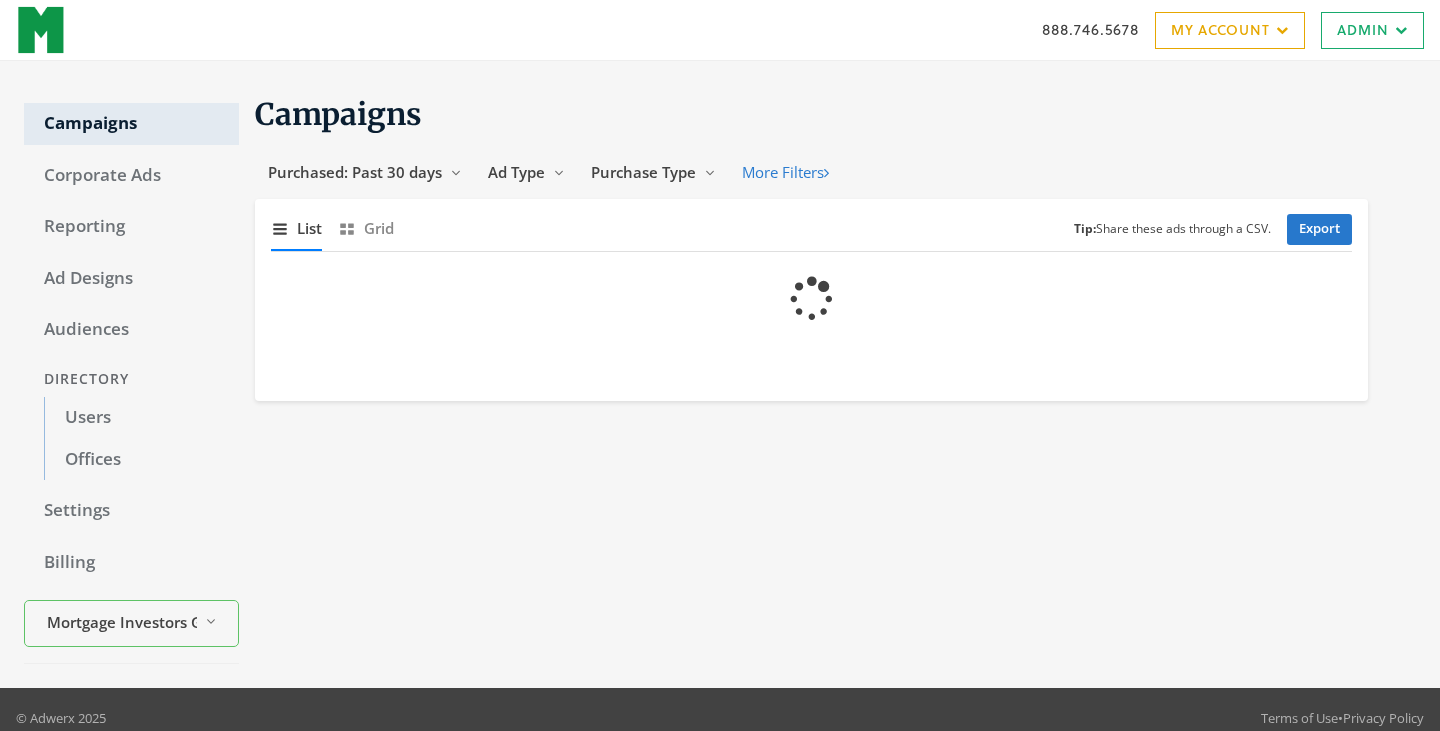 scroll, scrollTop: 0, scrollLeft: 0, axis: both 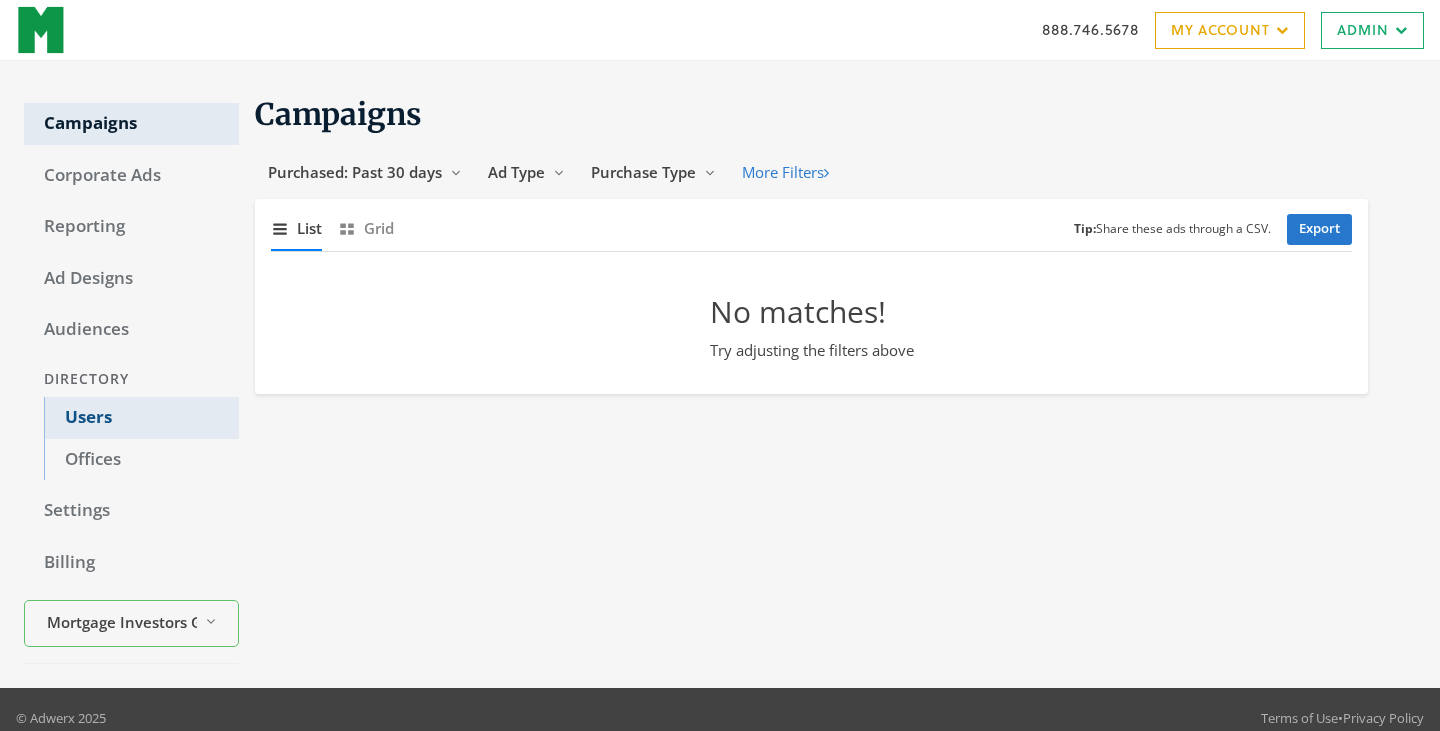 click on "Users" at bounding box center [141, 418] 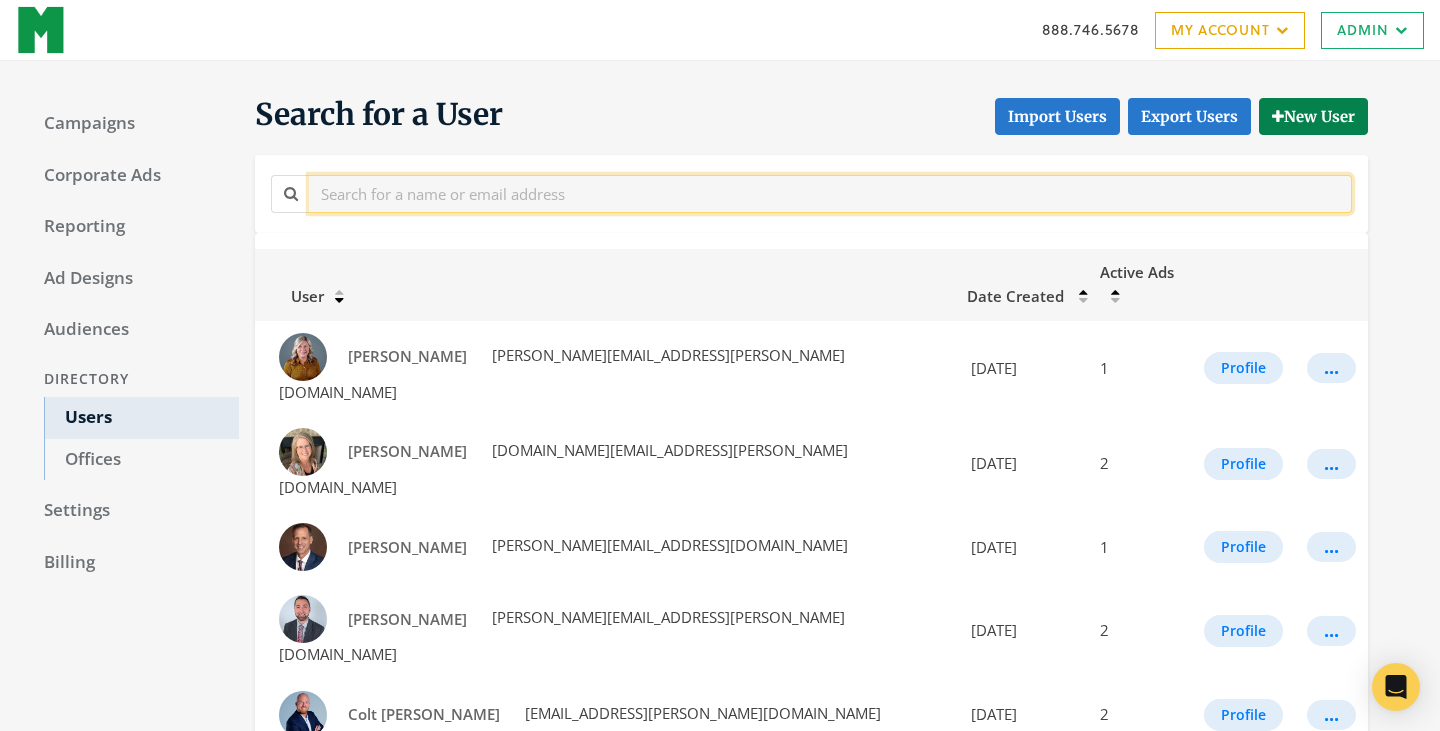 click at bounding box center [830, 193] 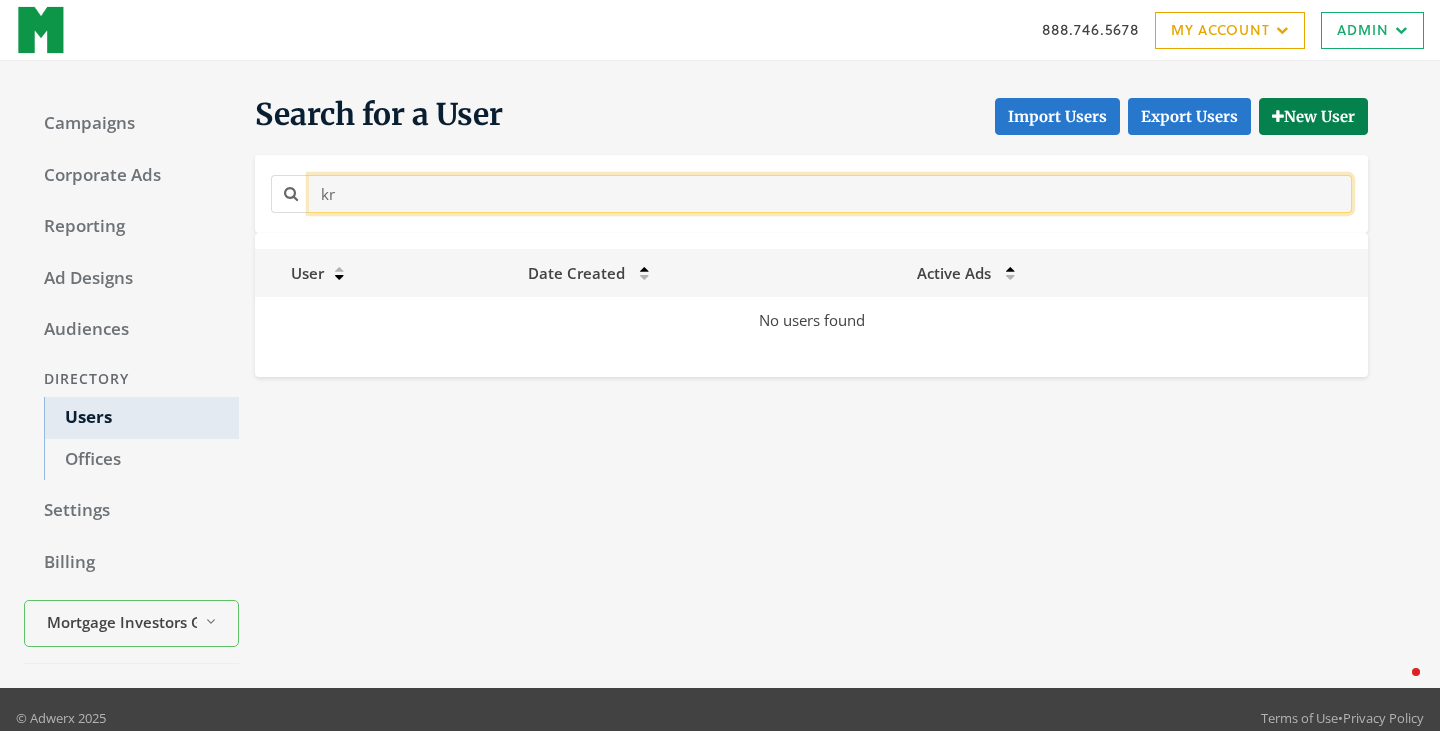 type on "k" 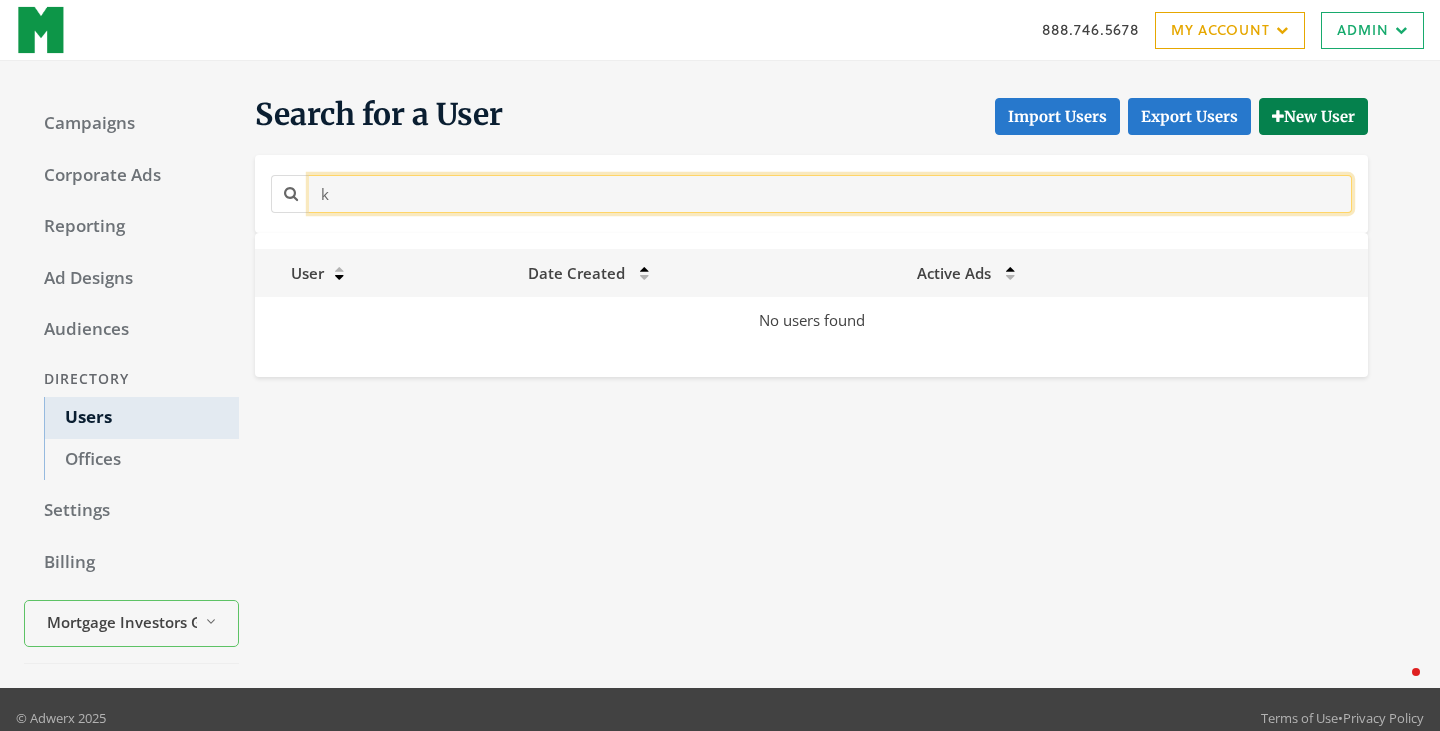 type 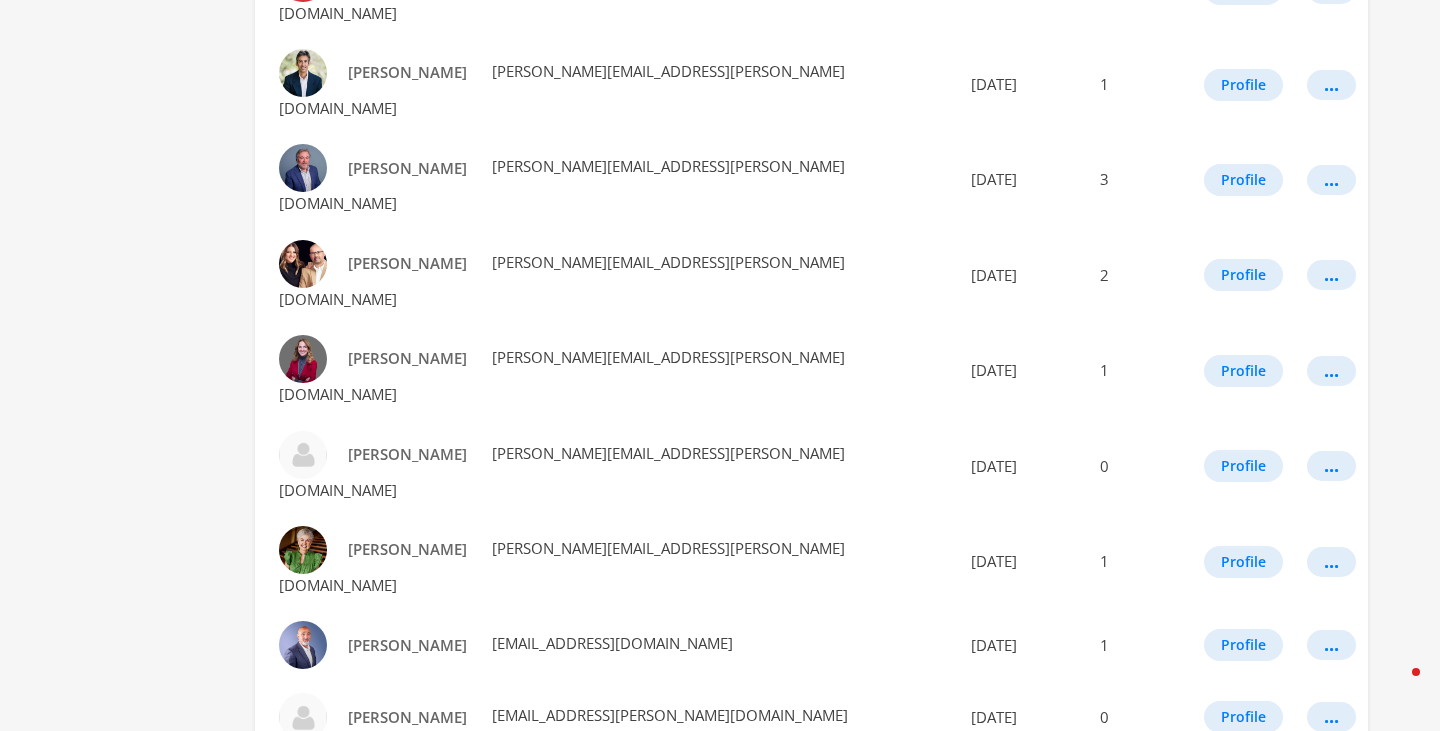 scroll, scrollTop: 1013, scrollLeft: 0, axis: vertical 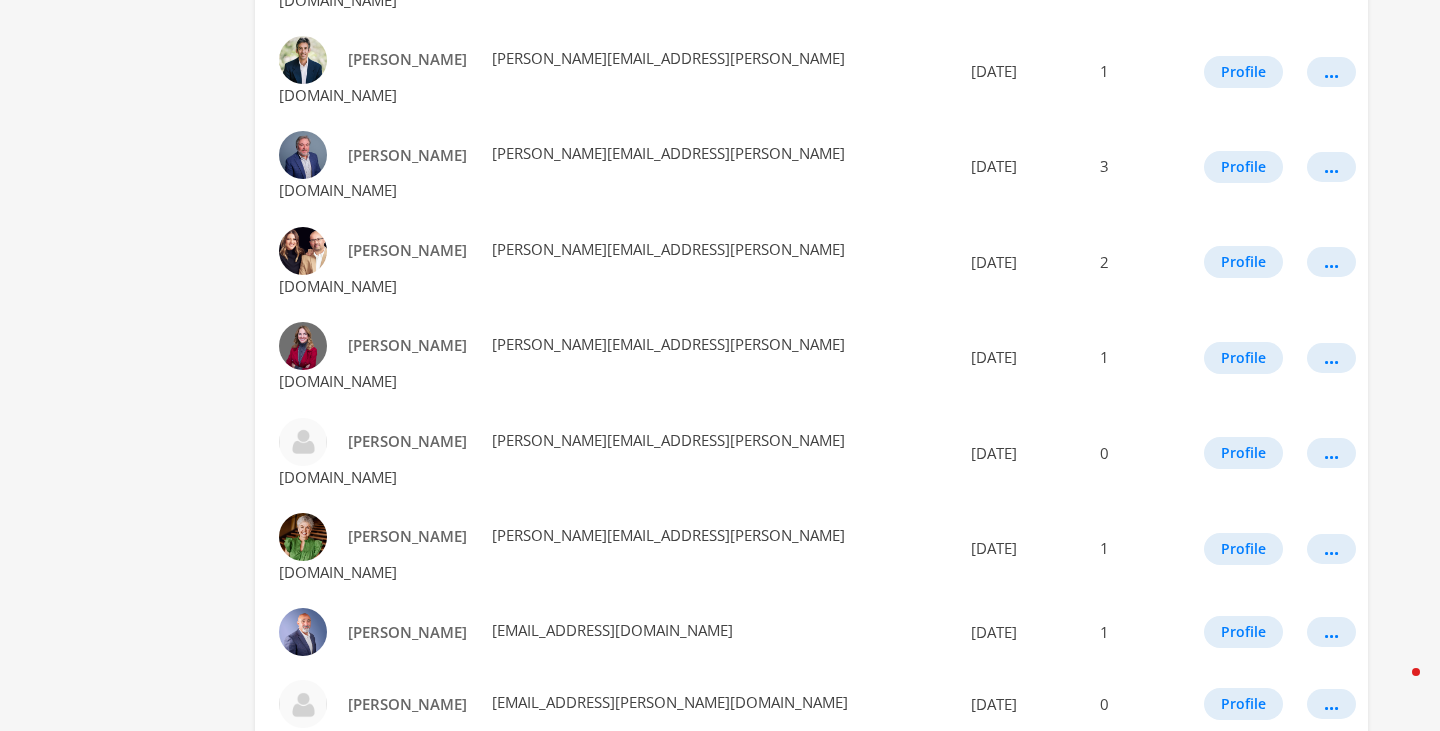 click on "Robert Jubran" at bounding box center (407, 776) 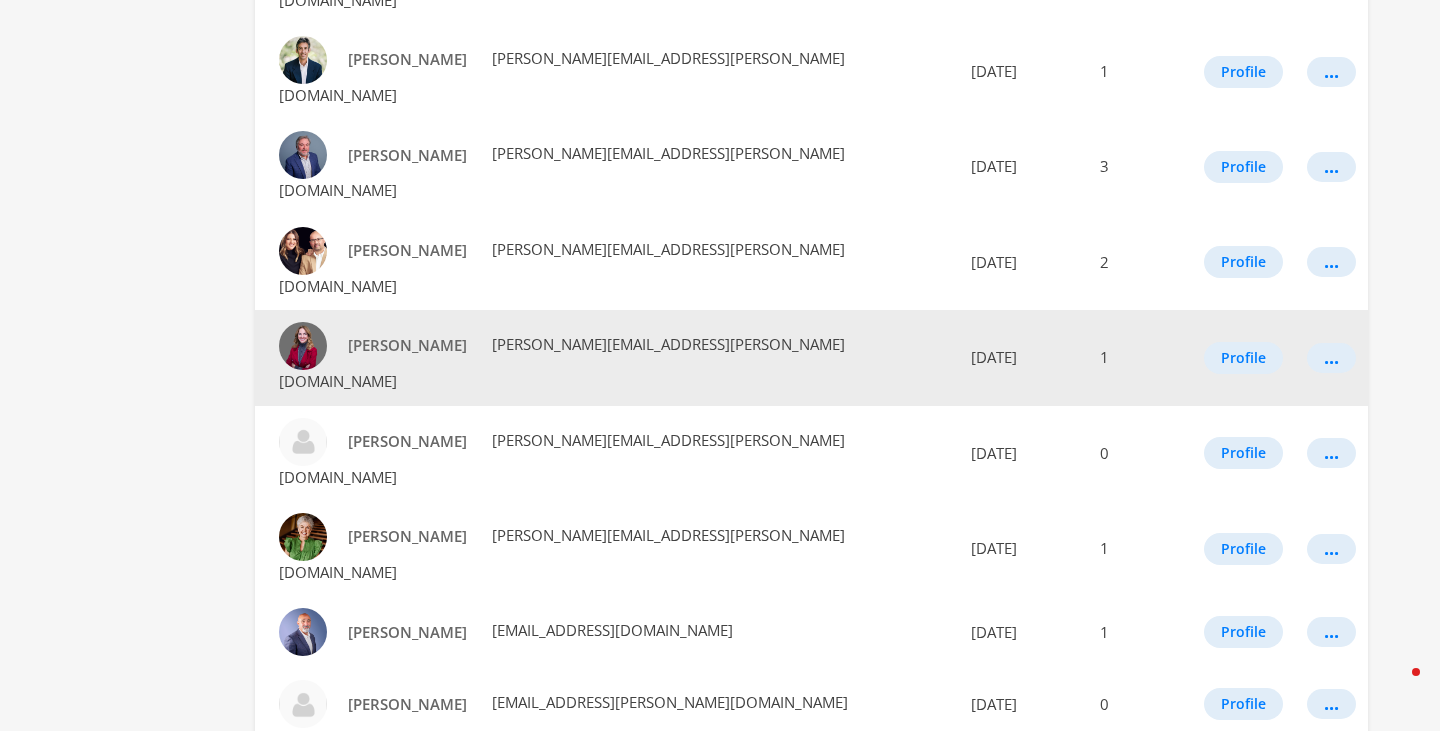 scroll, scrollTop: 0, scrollLeft: 0, axis: both 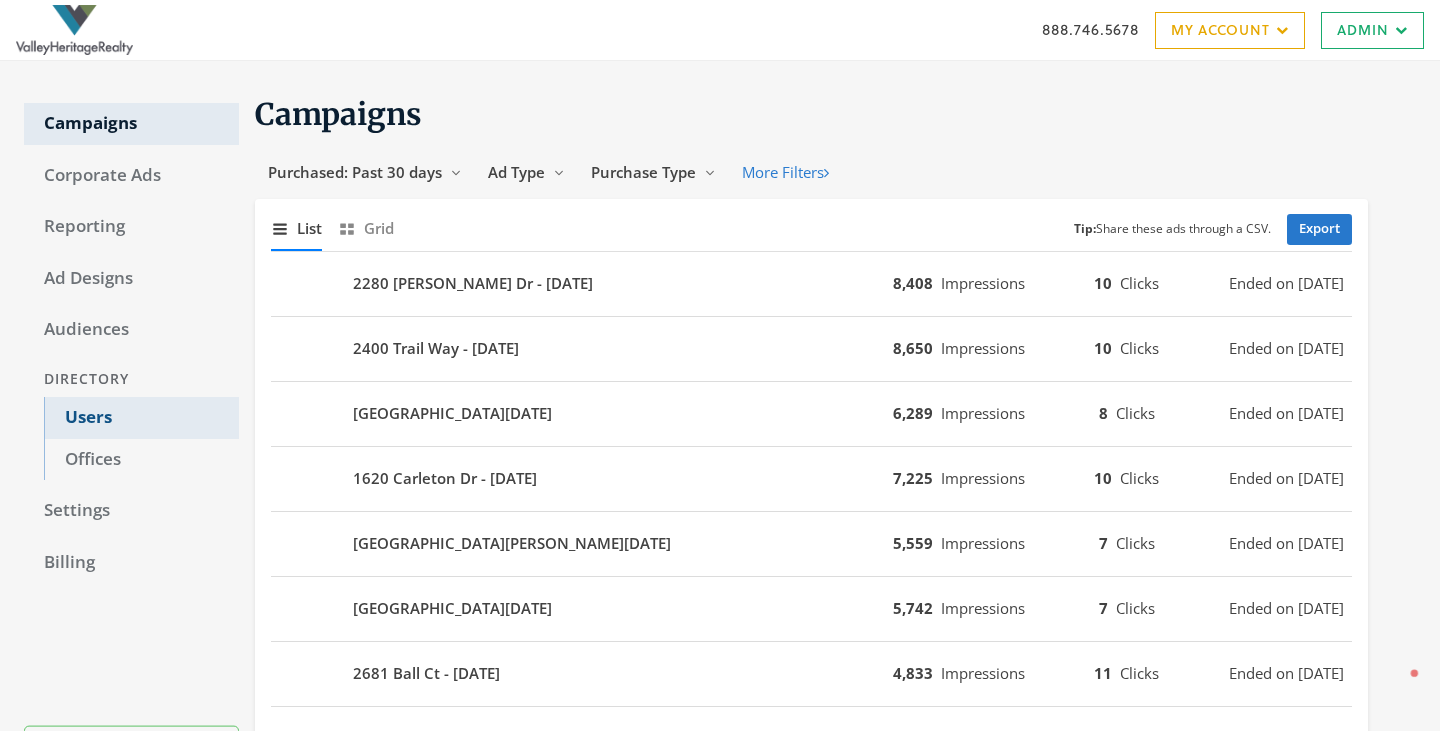 click on "Users" at bounding box center [141, 418] 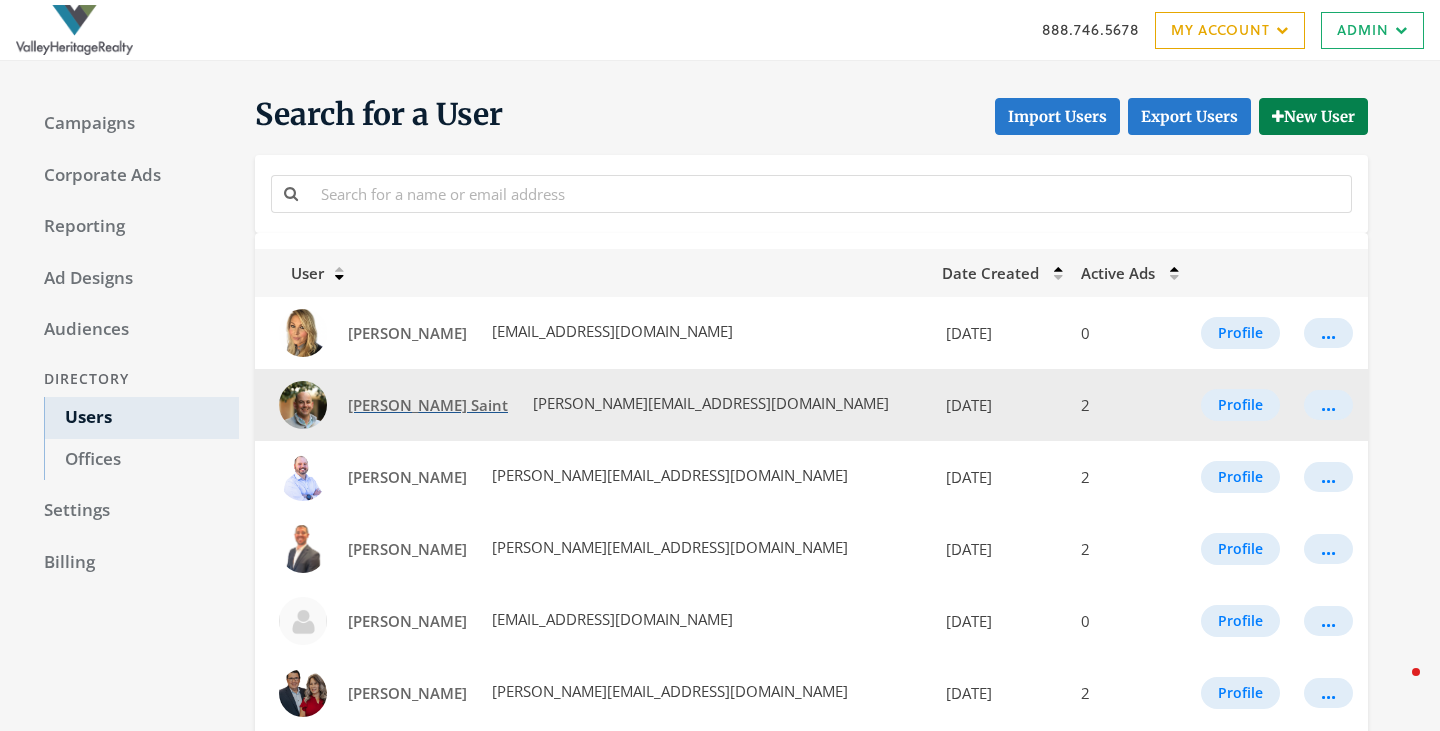 click on "[PERSON_NAME] Saint" at bounding box center (428, 405) 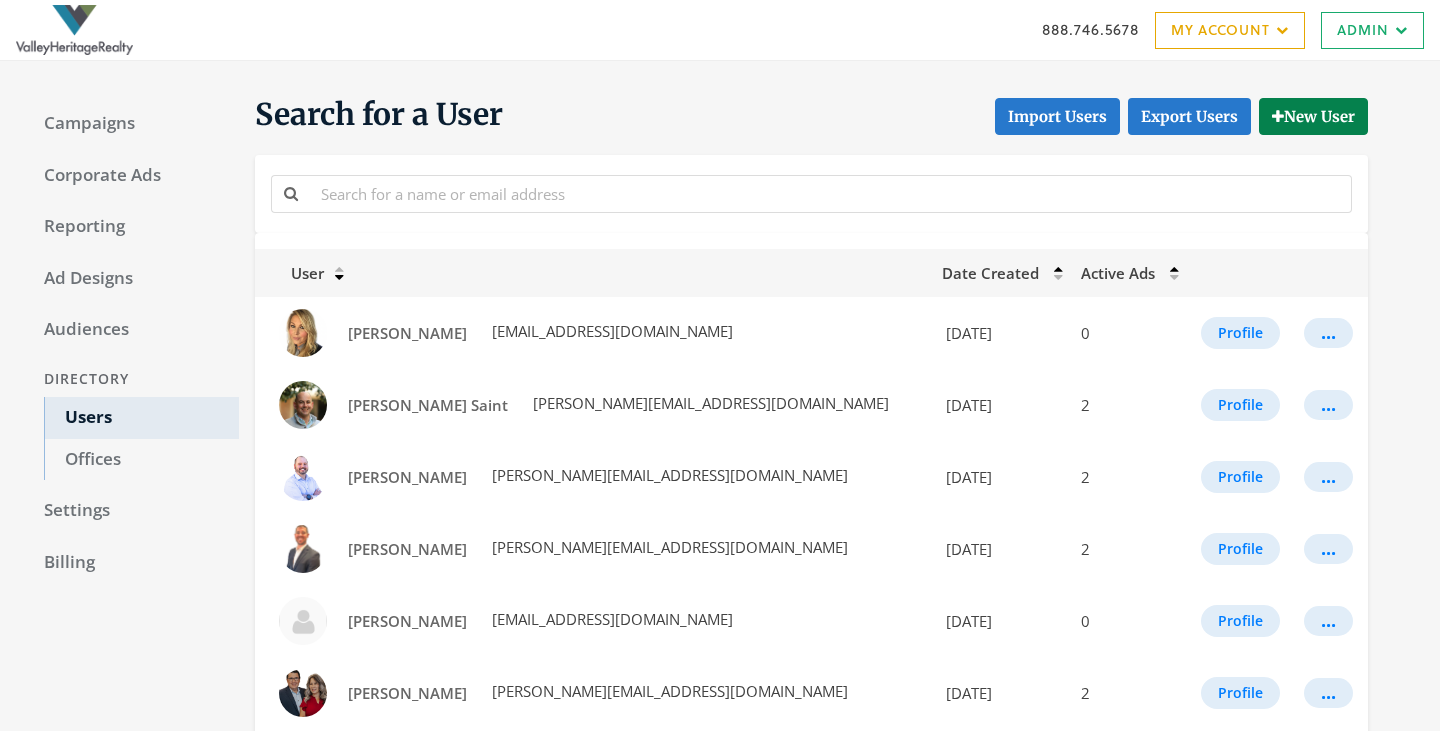 scroll, scrollTop: 0, scrollLeft: 0, axis: both 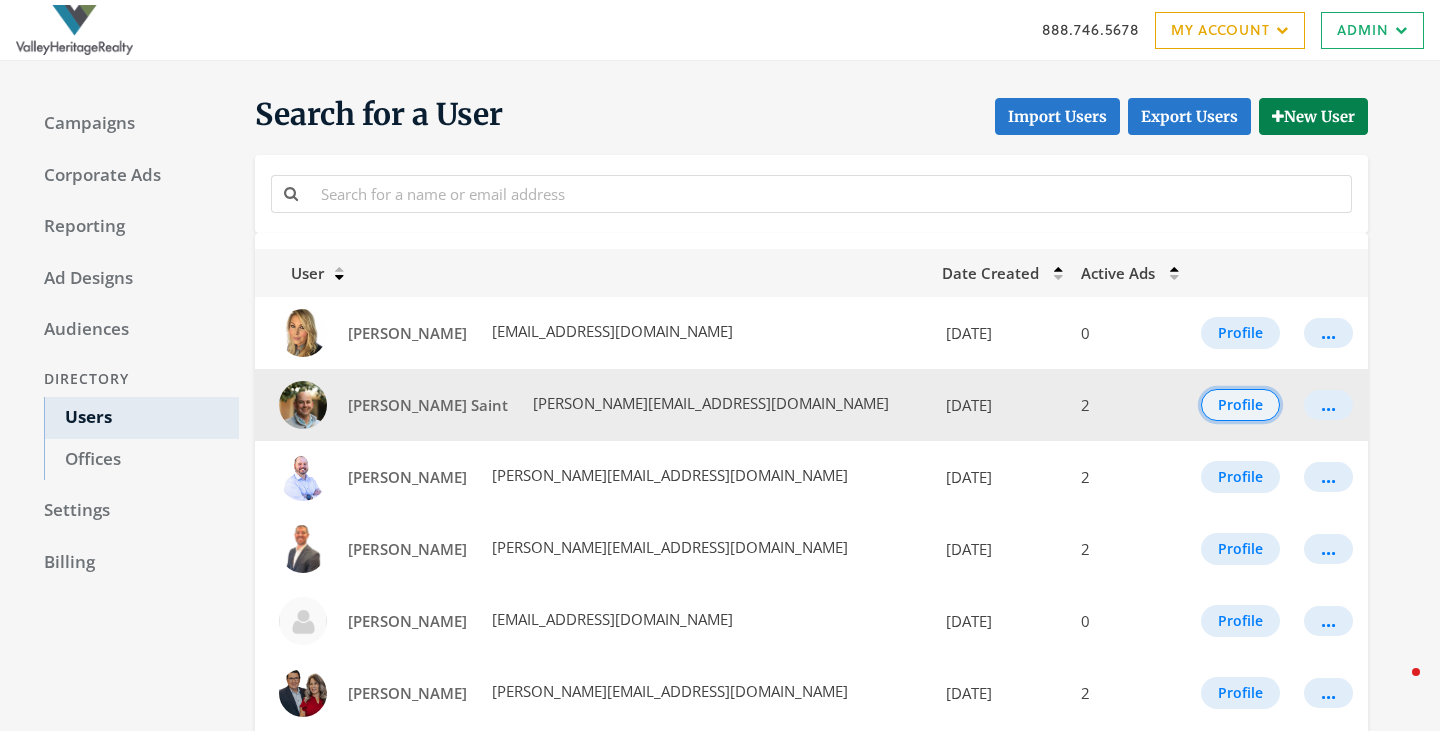 click on "Profile" at bounding box center (1240, 405) 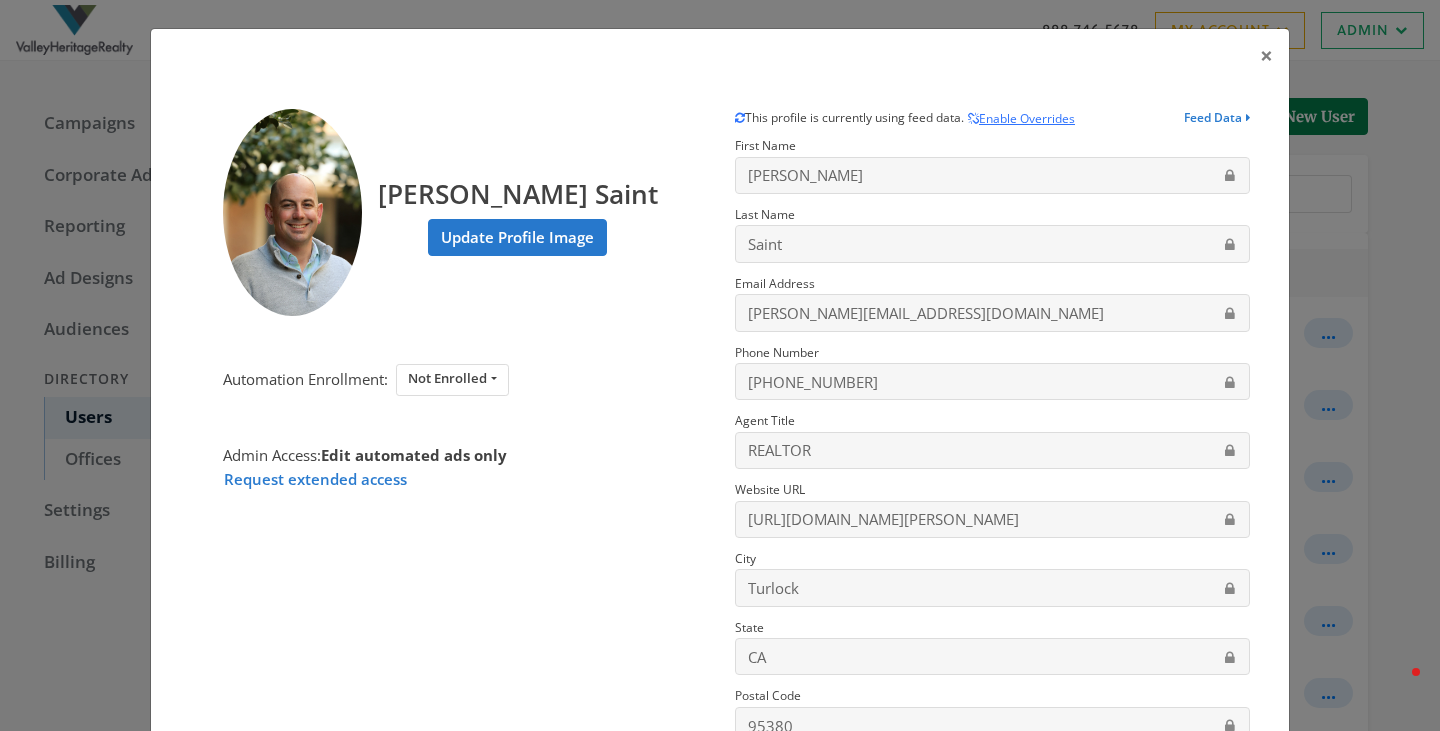 scroll, scrollTop: 265, scrollLeft: 0, axis: vertical 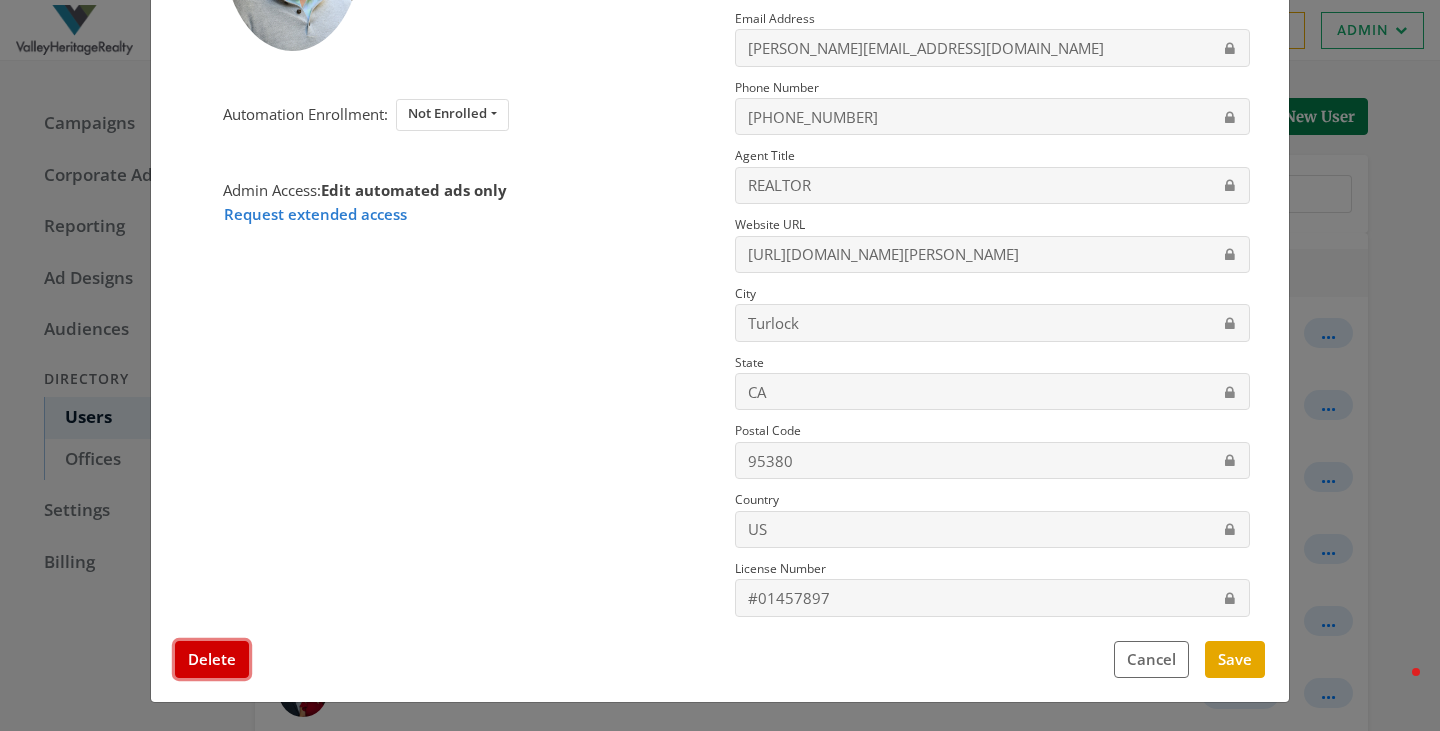 click on "Delete" at bounding box center [212, 659] 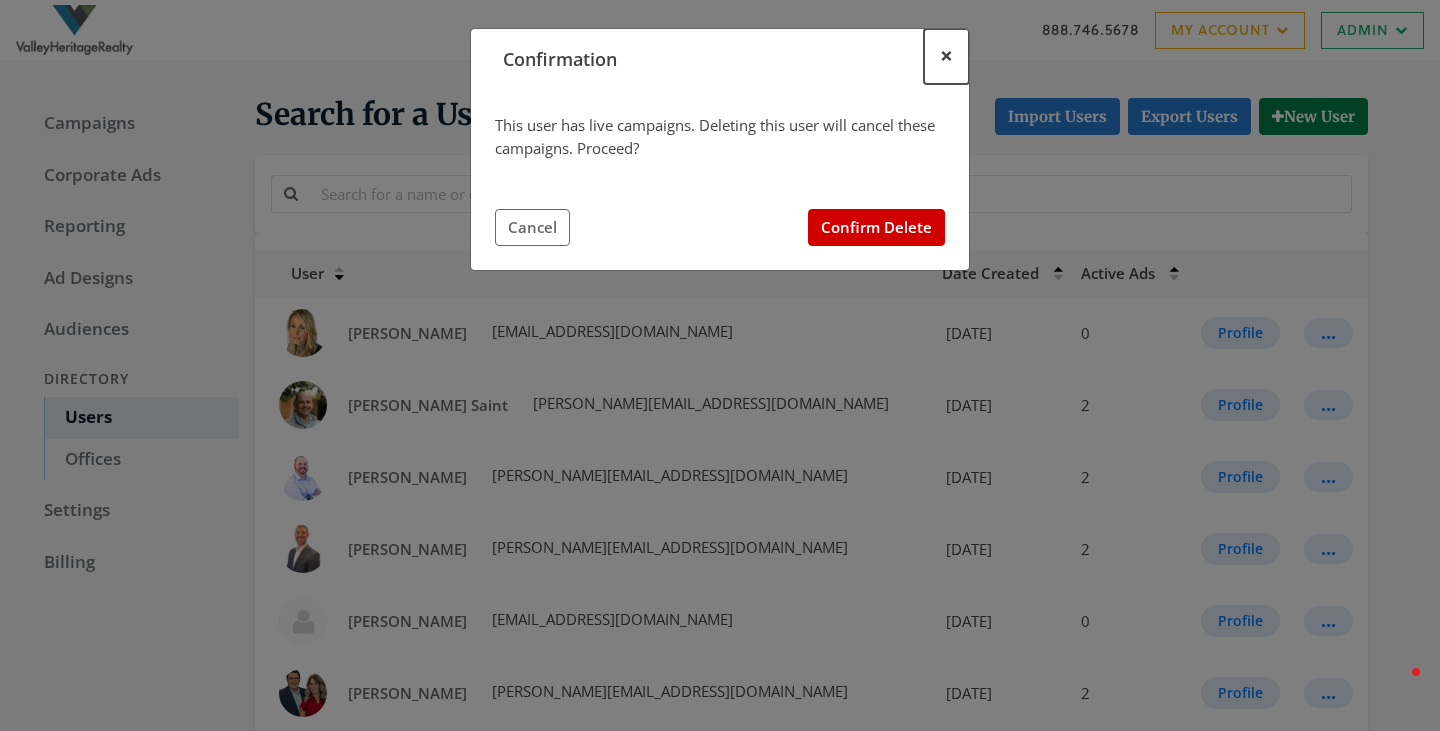 click on "×" at bounding box center [946, 56] 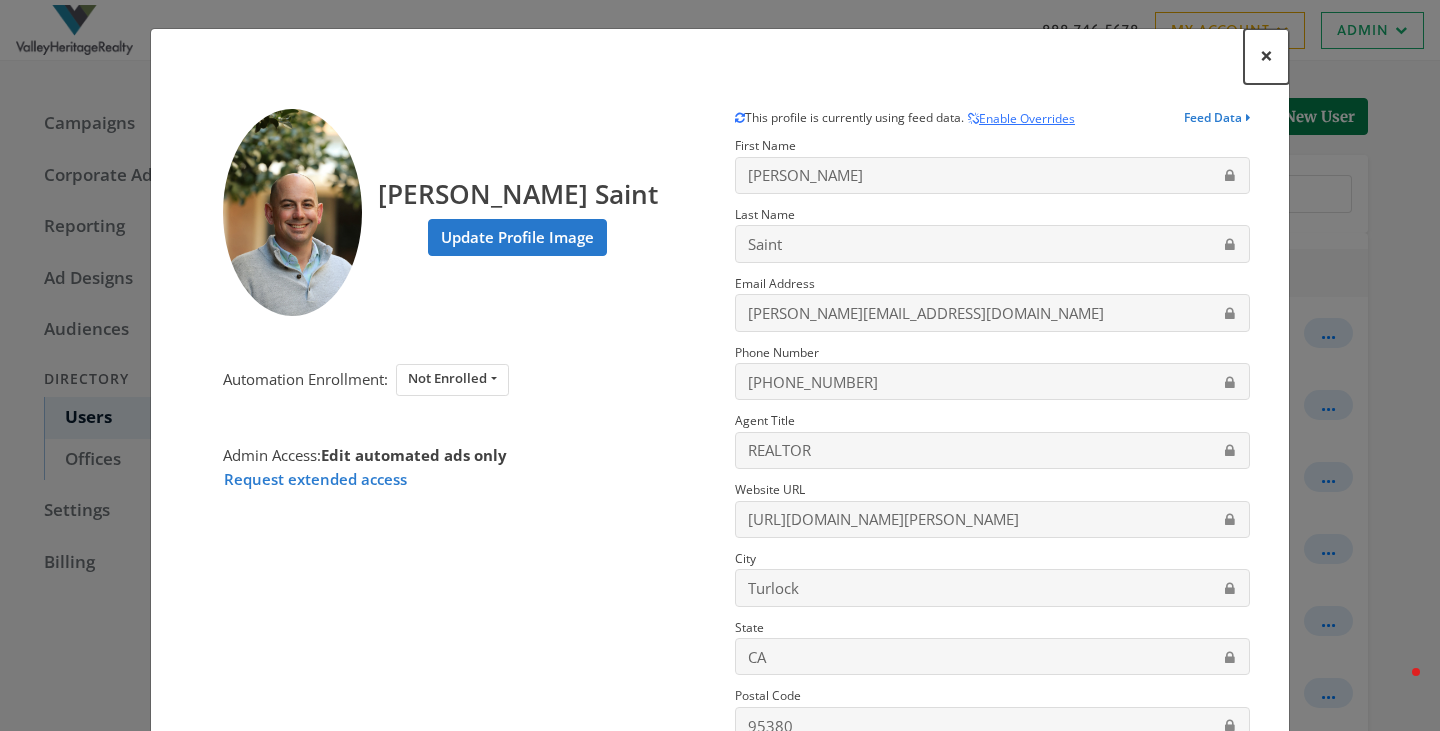 click on "×" at bounding box center [1266, 56] 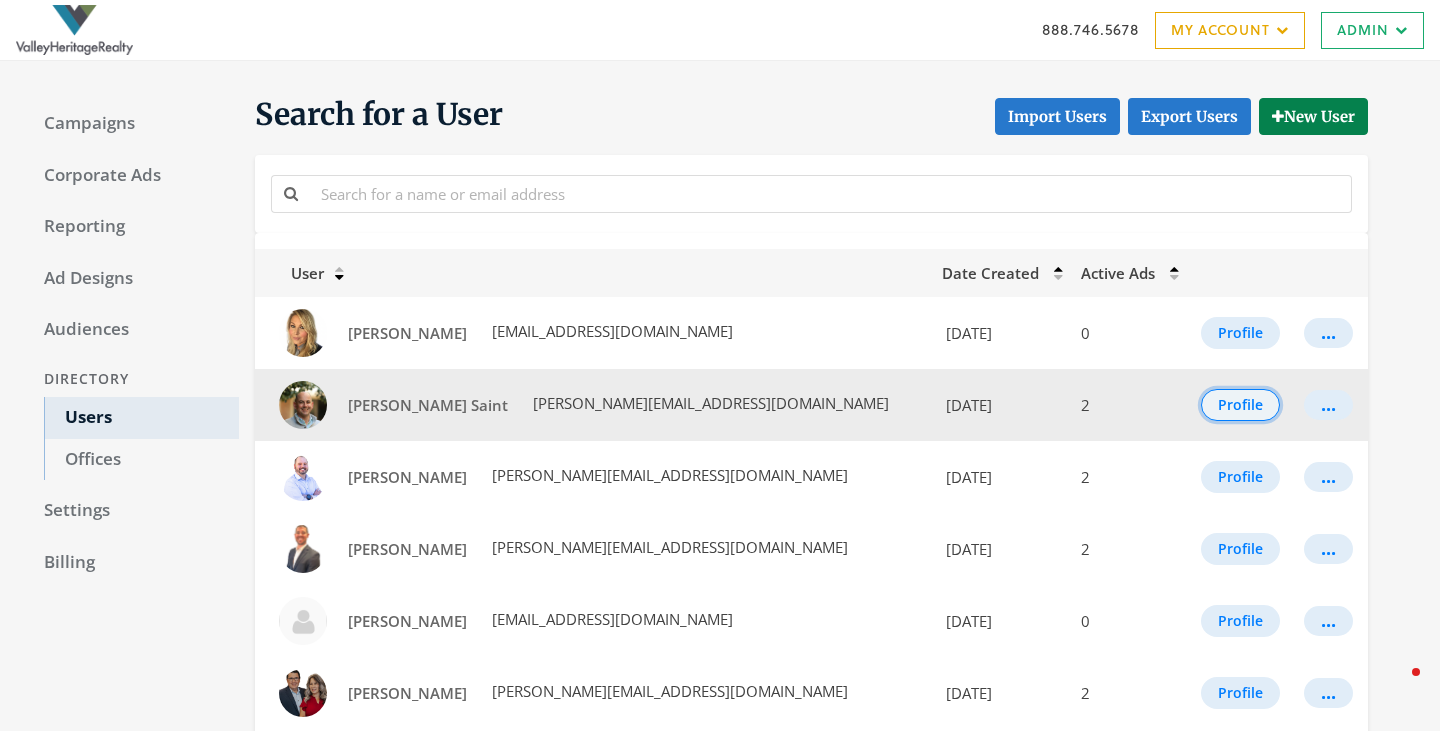 click on "Profile" at bounding box center [1240, 405] 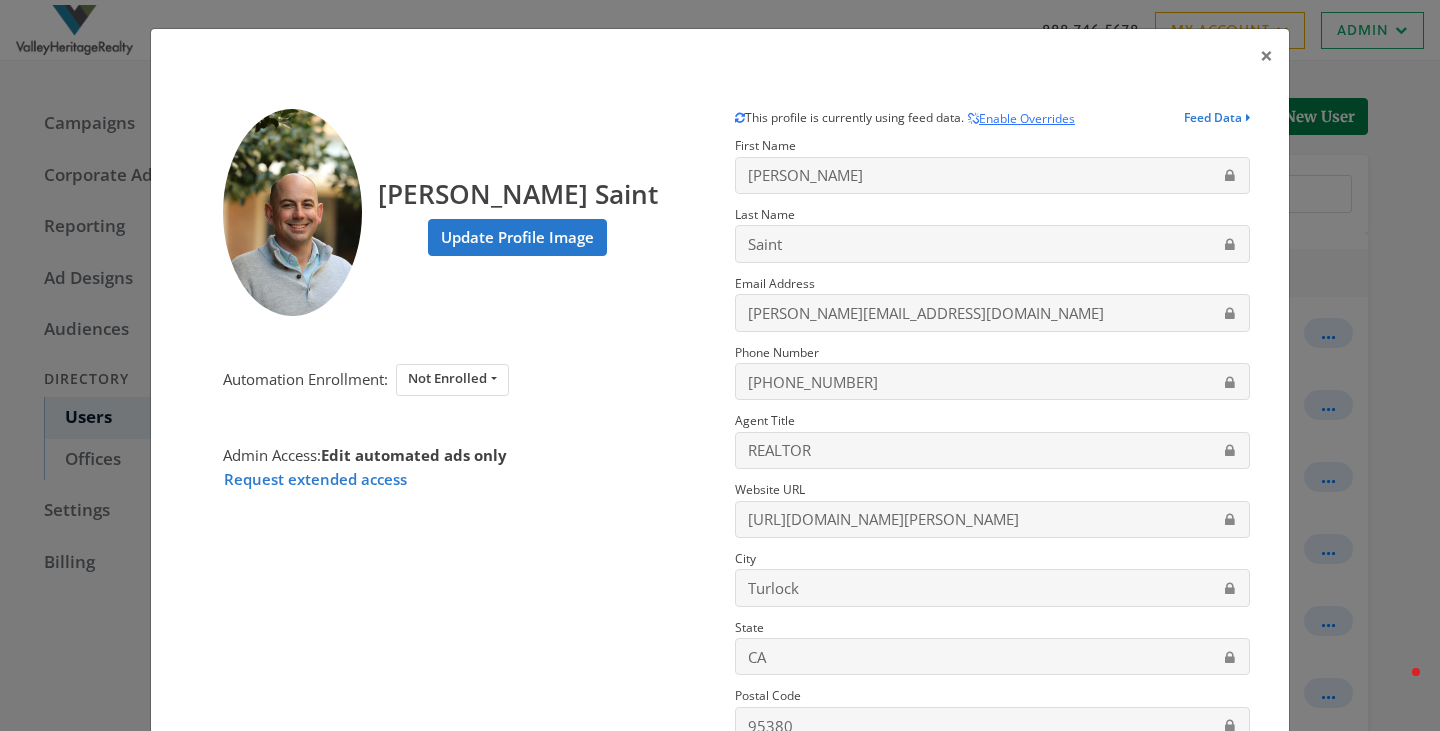 scroll, scrollTop: 265, scrollLeft: 0, axis: vertical 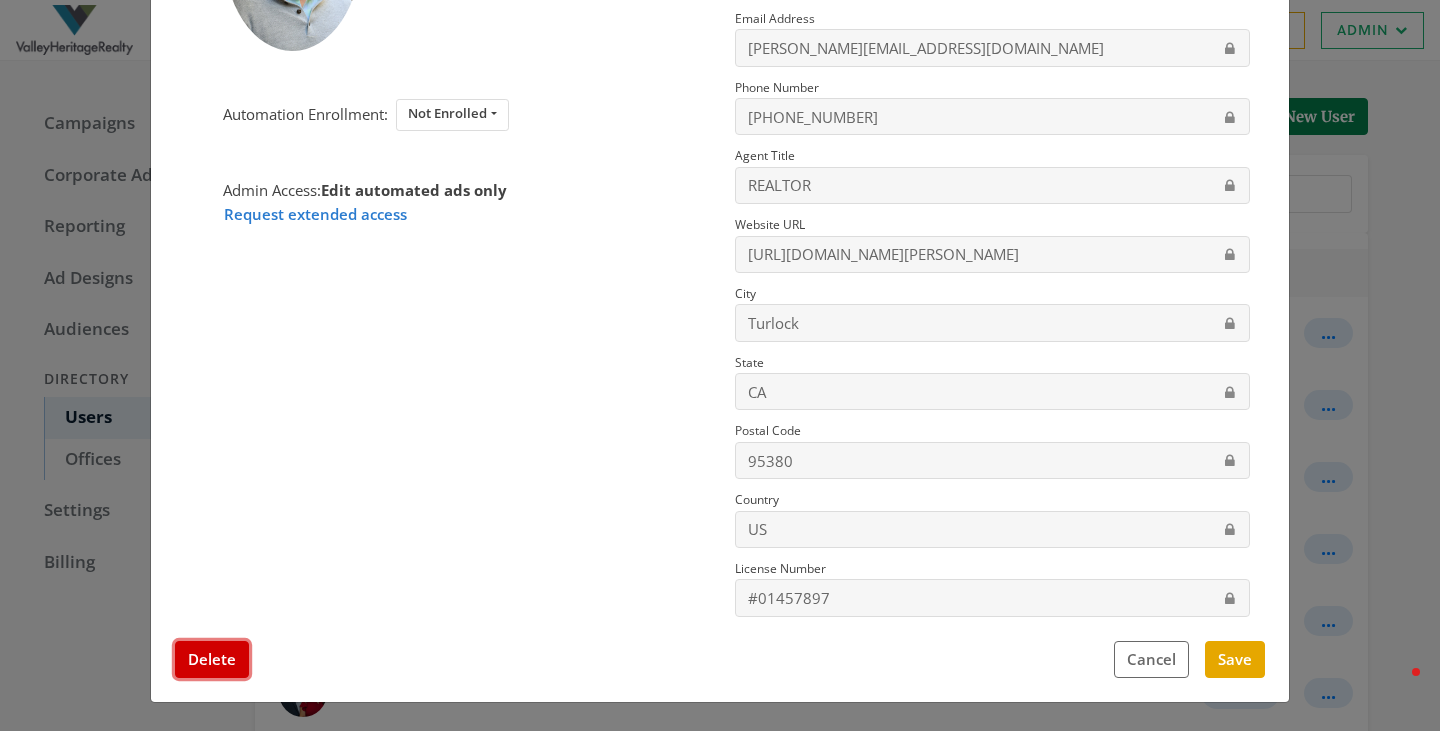 click on "Delete" at bounding box center [212, 659] 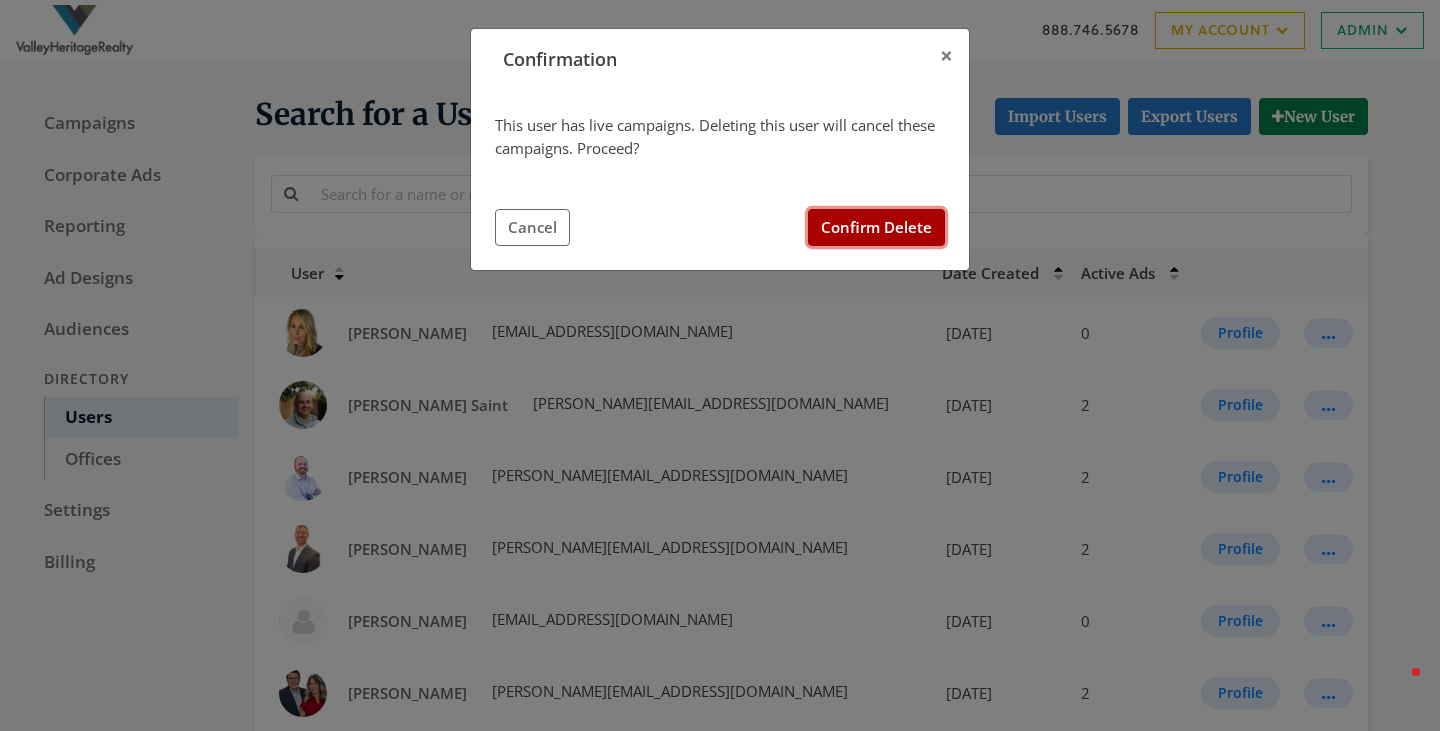 click on "Confirm Delete" at bounding box center (876, 227) 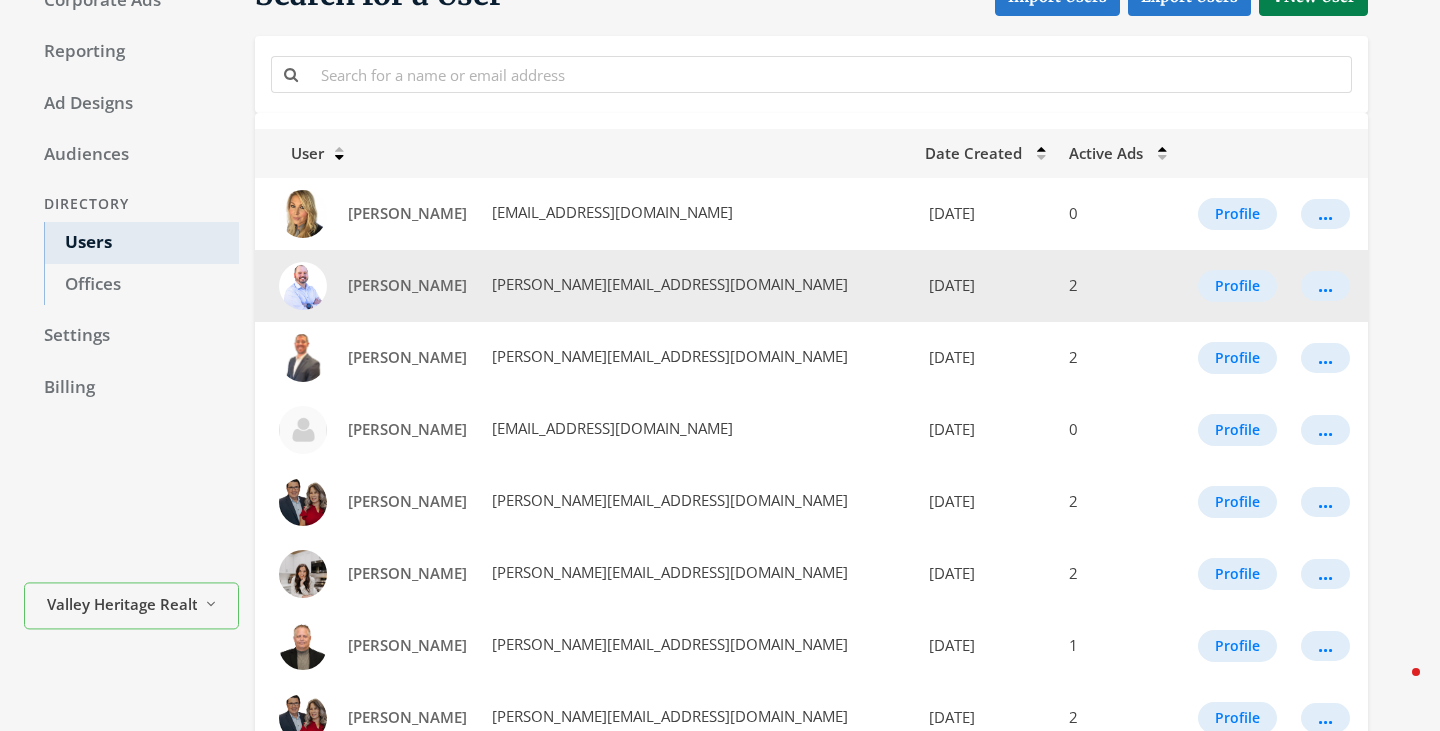 scroll, scrollTop: 0, scrollLeft: 0, axis: both 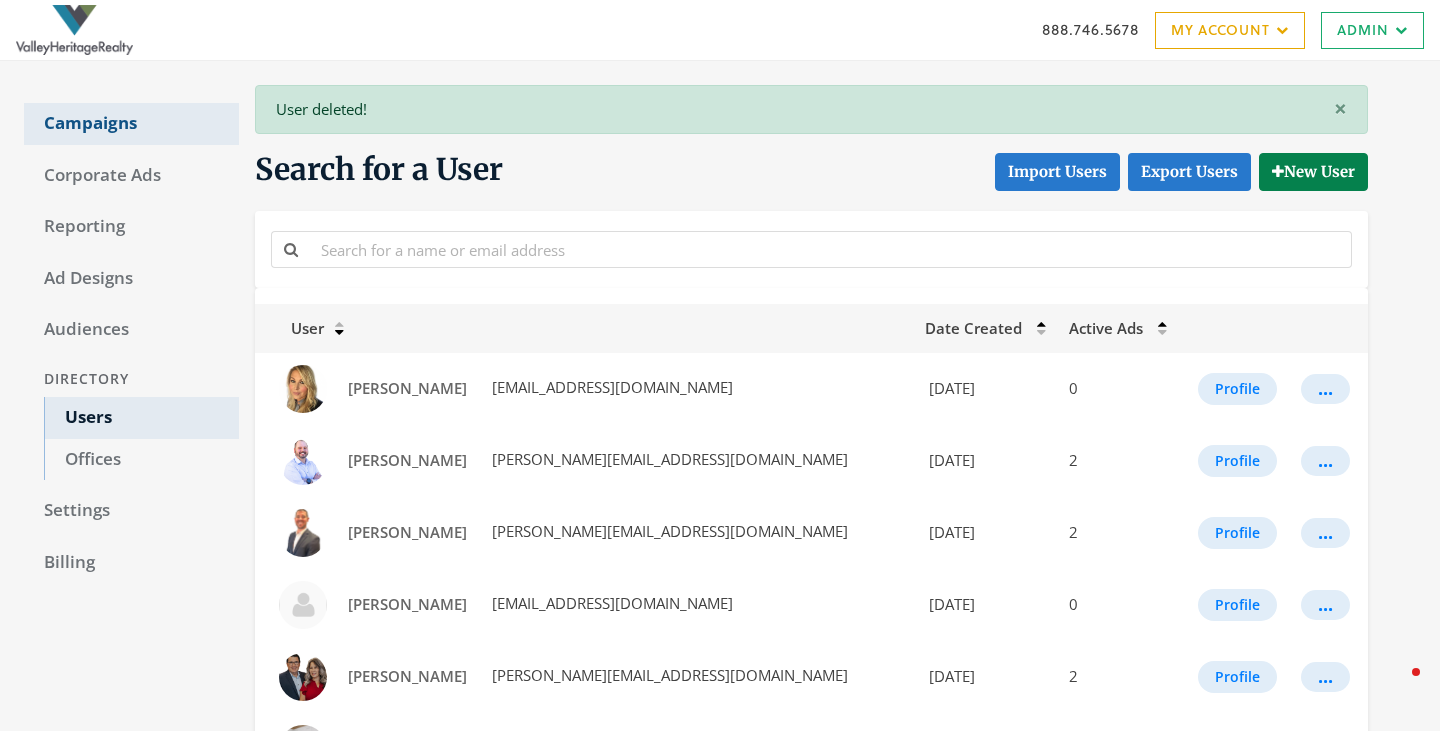 click on "Campaigns" at bounding box center [131, 124] 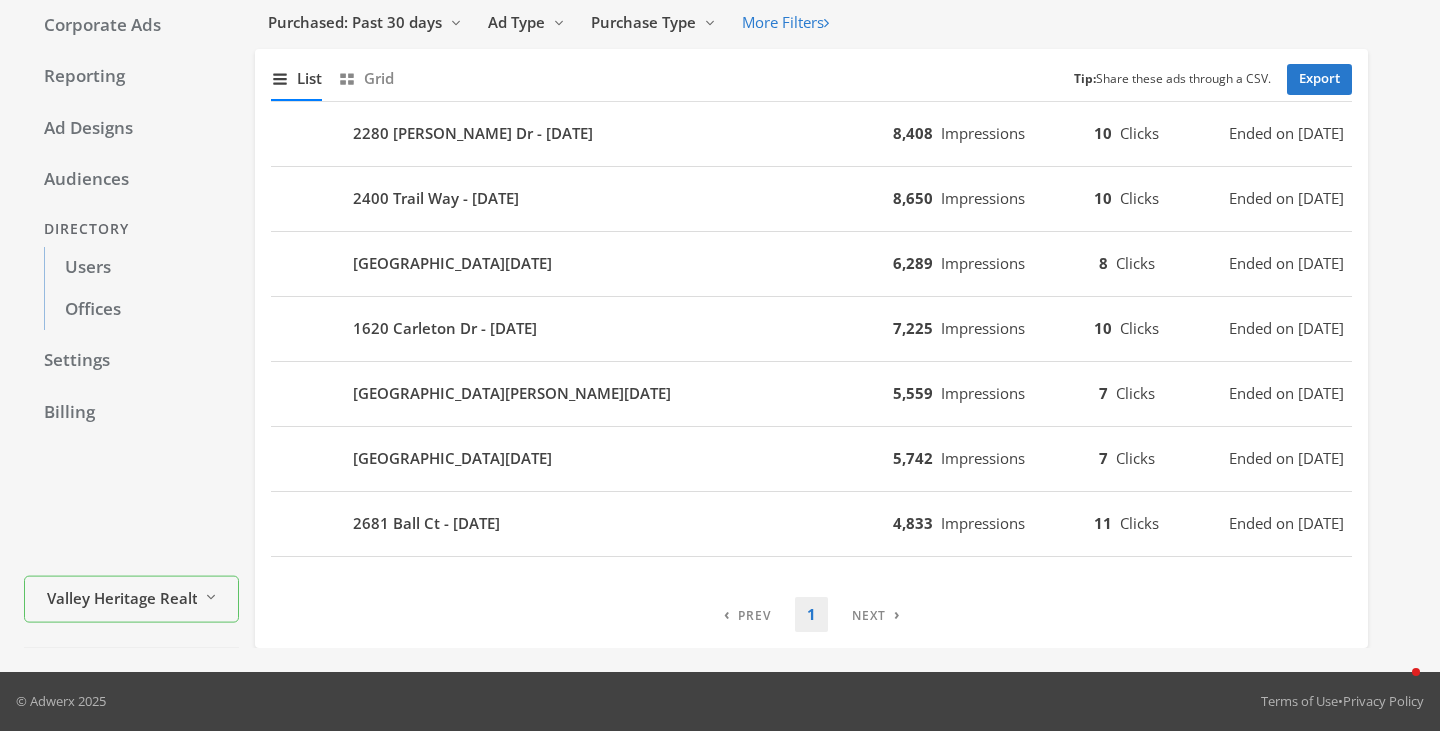 scroll, scrollTop: 0, scrollLeft: 0, axis: both 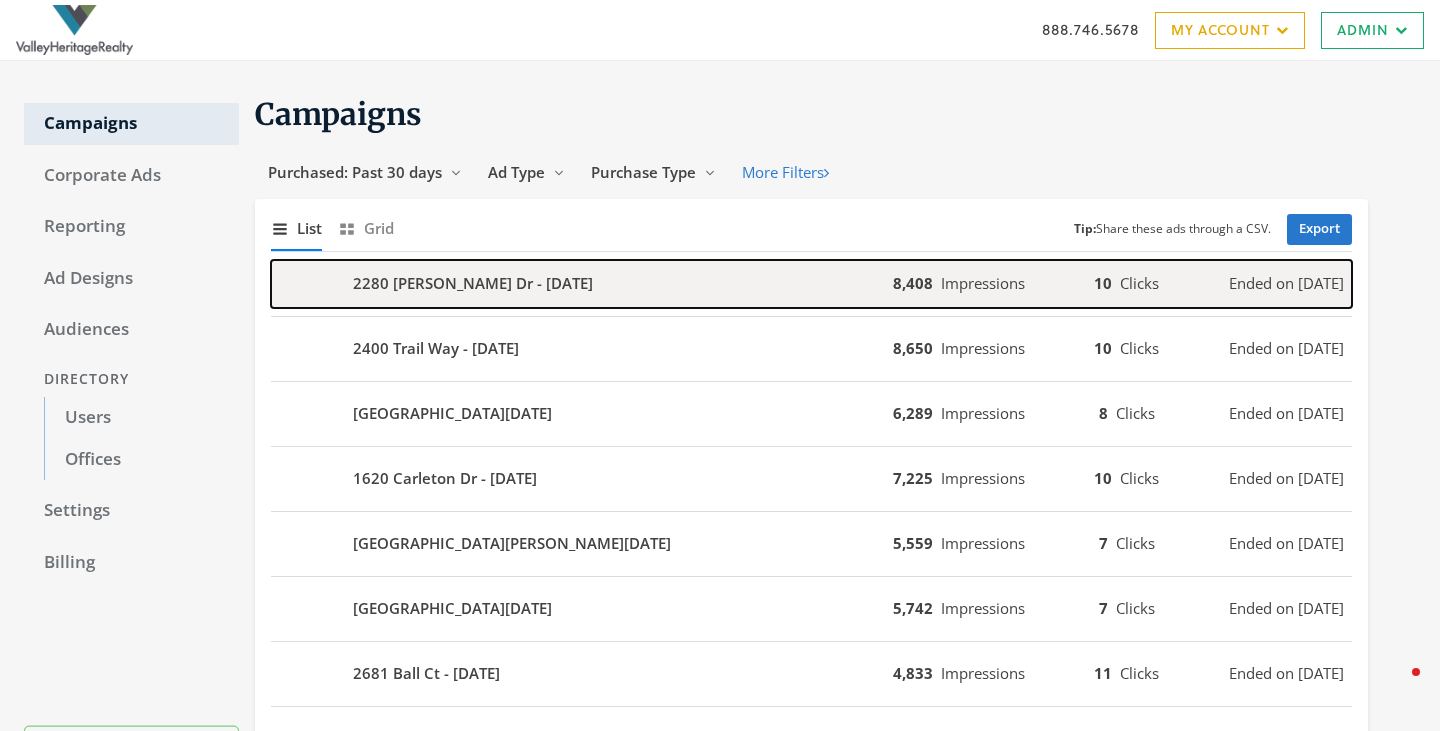 click on "2280 [PERSON_NAME] Dr - [DATE]" at bounding box center [582, 284] 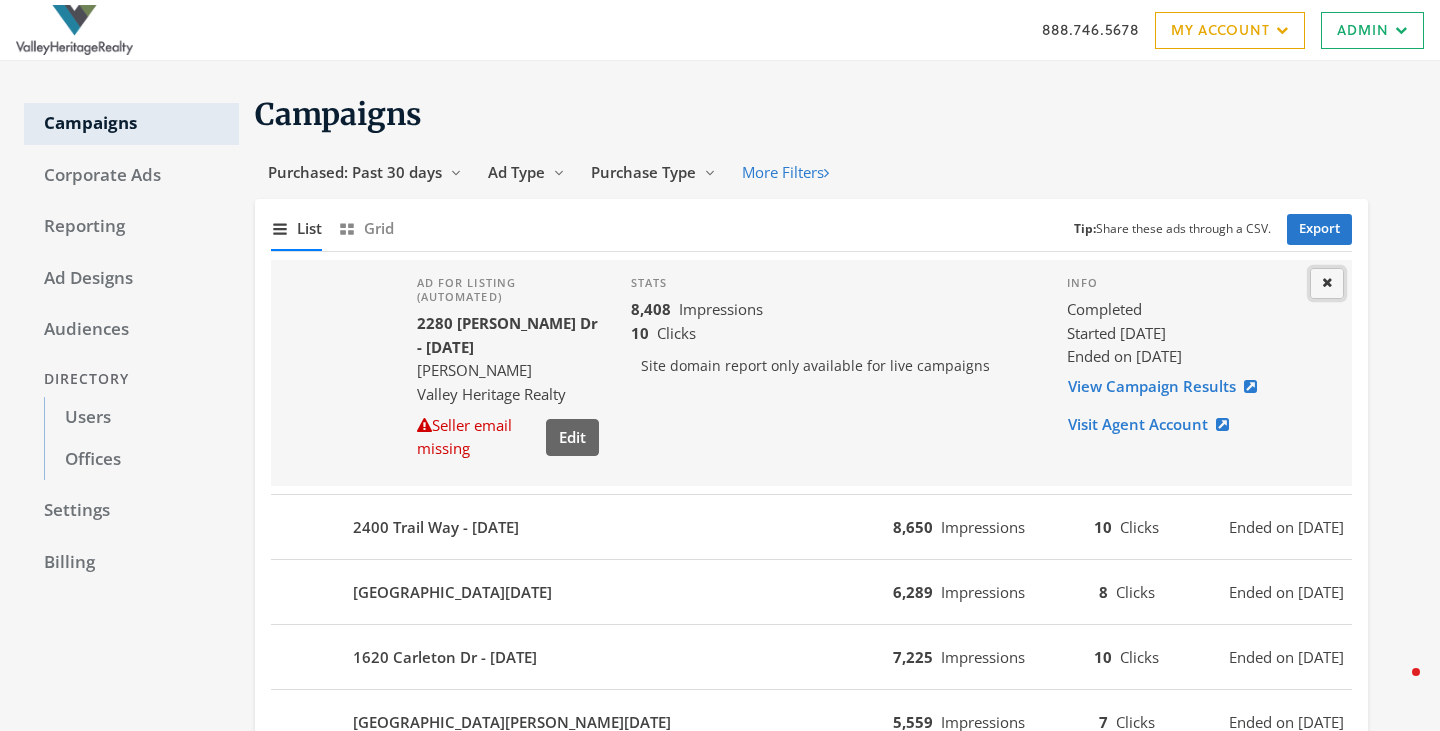 click on "Close" at bounding box center [1327, 283] 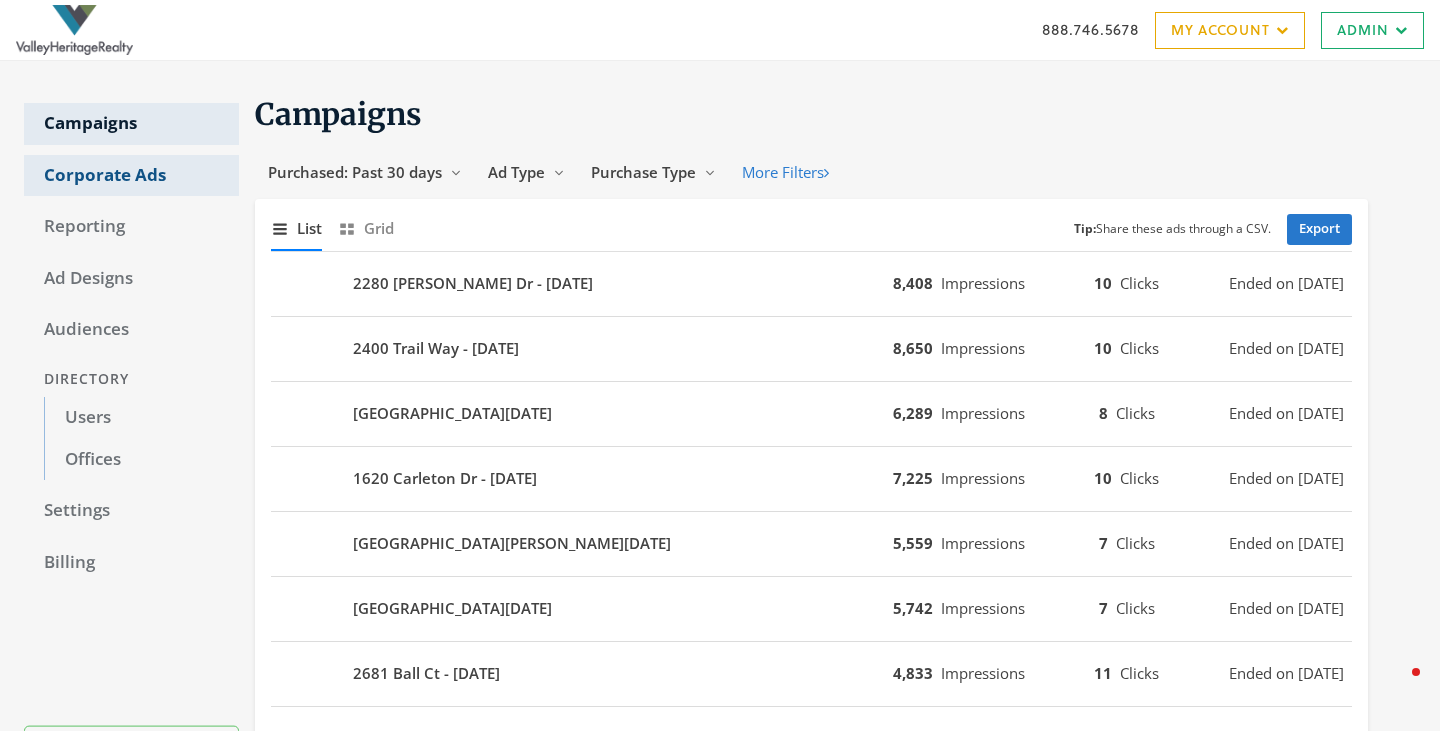 click on "Corporate Ads" at bounding box center (131, 176) 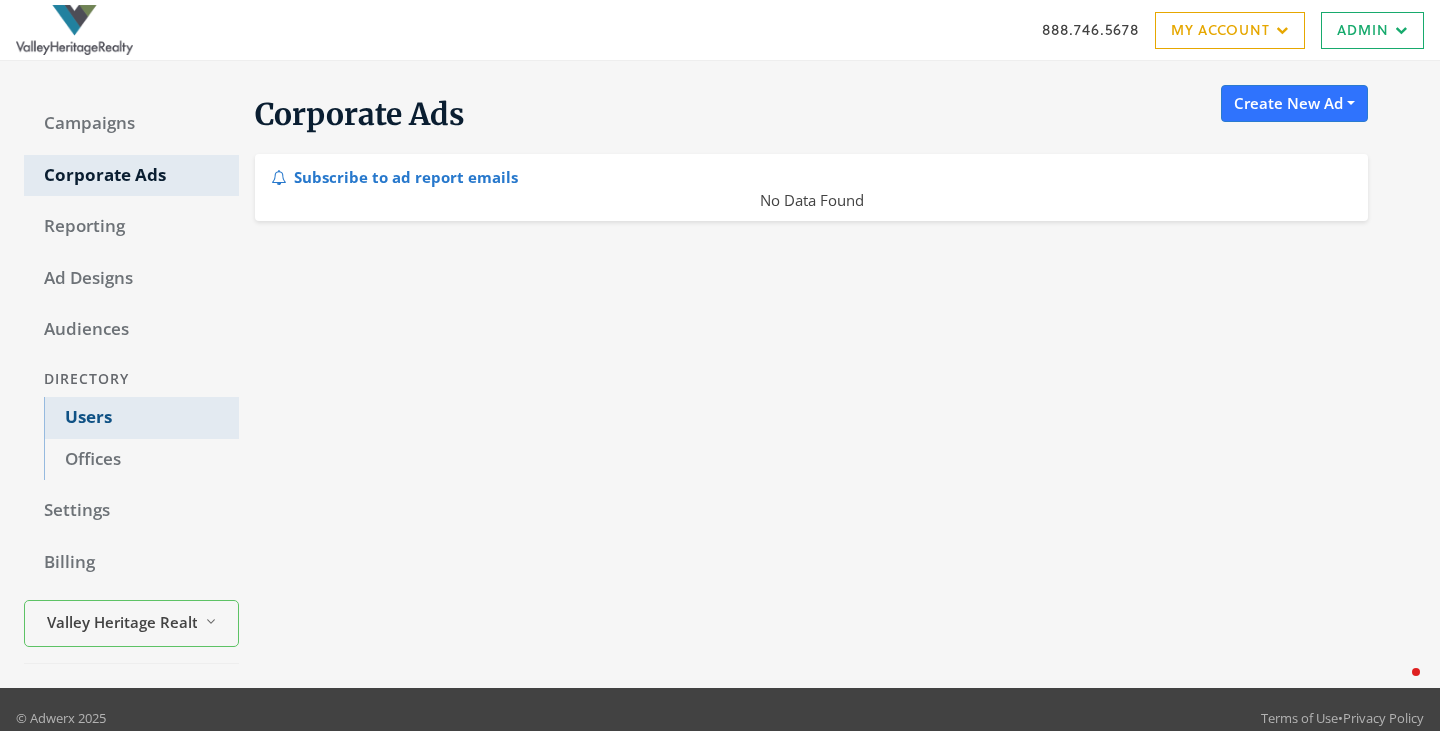 click on "Users" at bounding box center (141, 418) 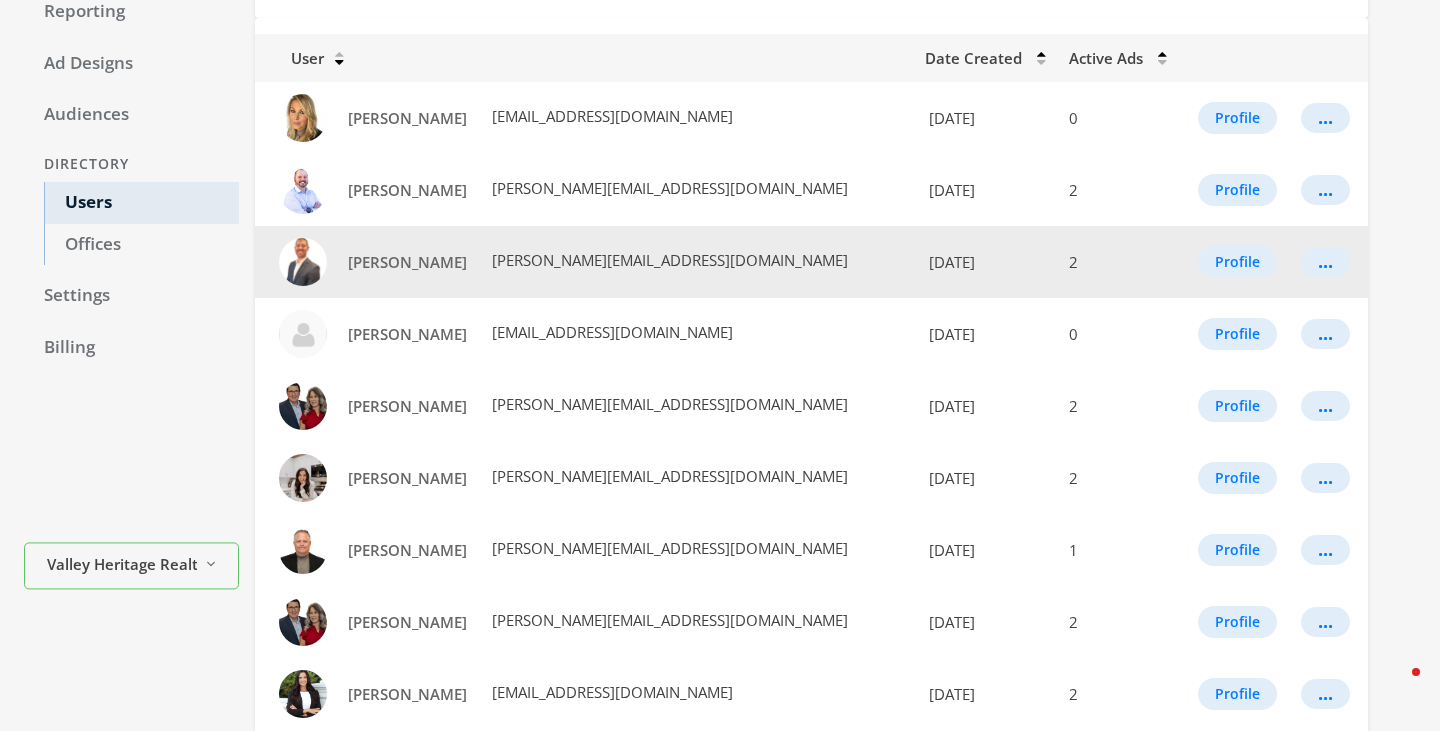 scroll, scrollTop: 365, scrollLeft: 0, axis: vertical 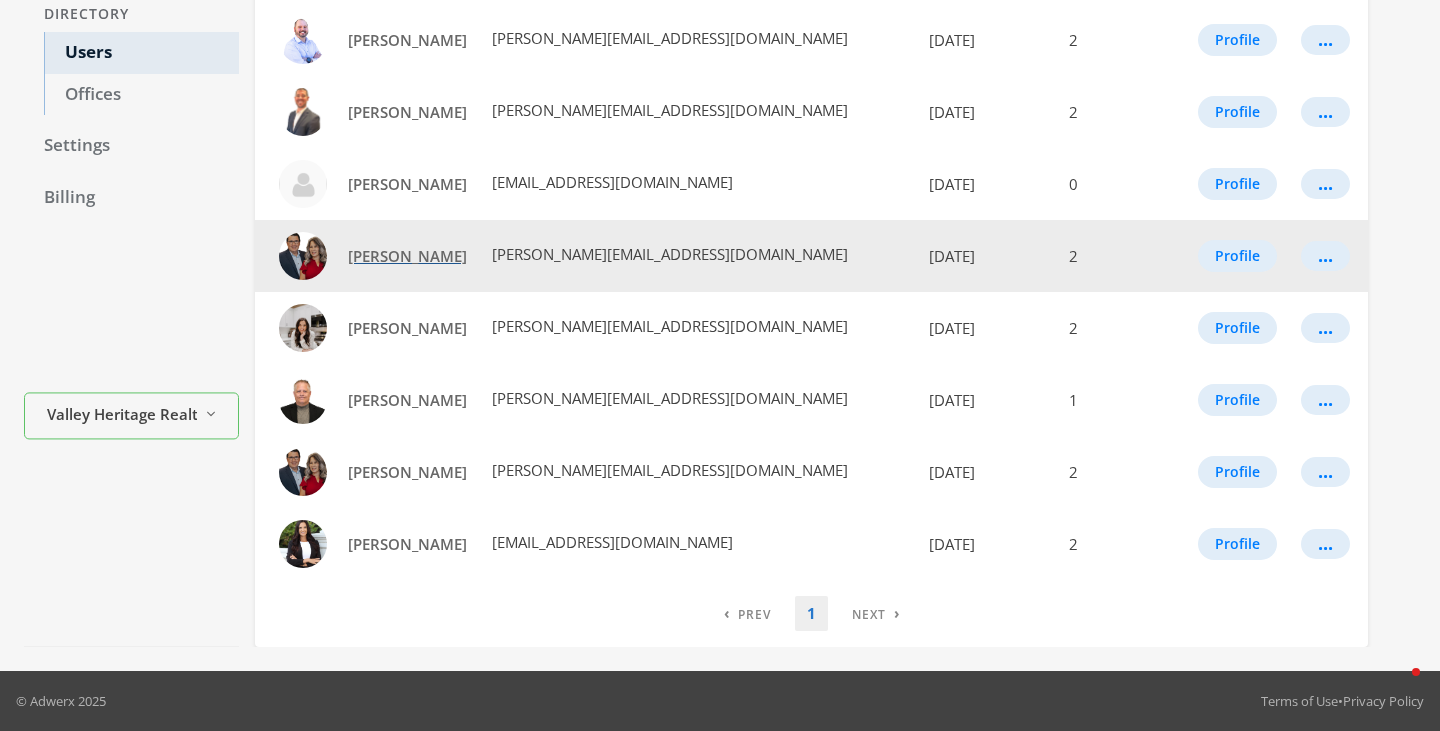 click on "[PERSON_NAME]" at bounding box center (407, 256) 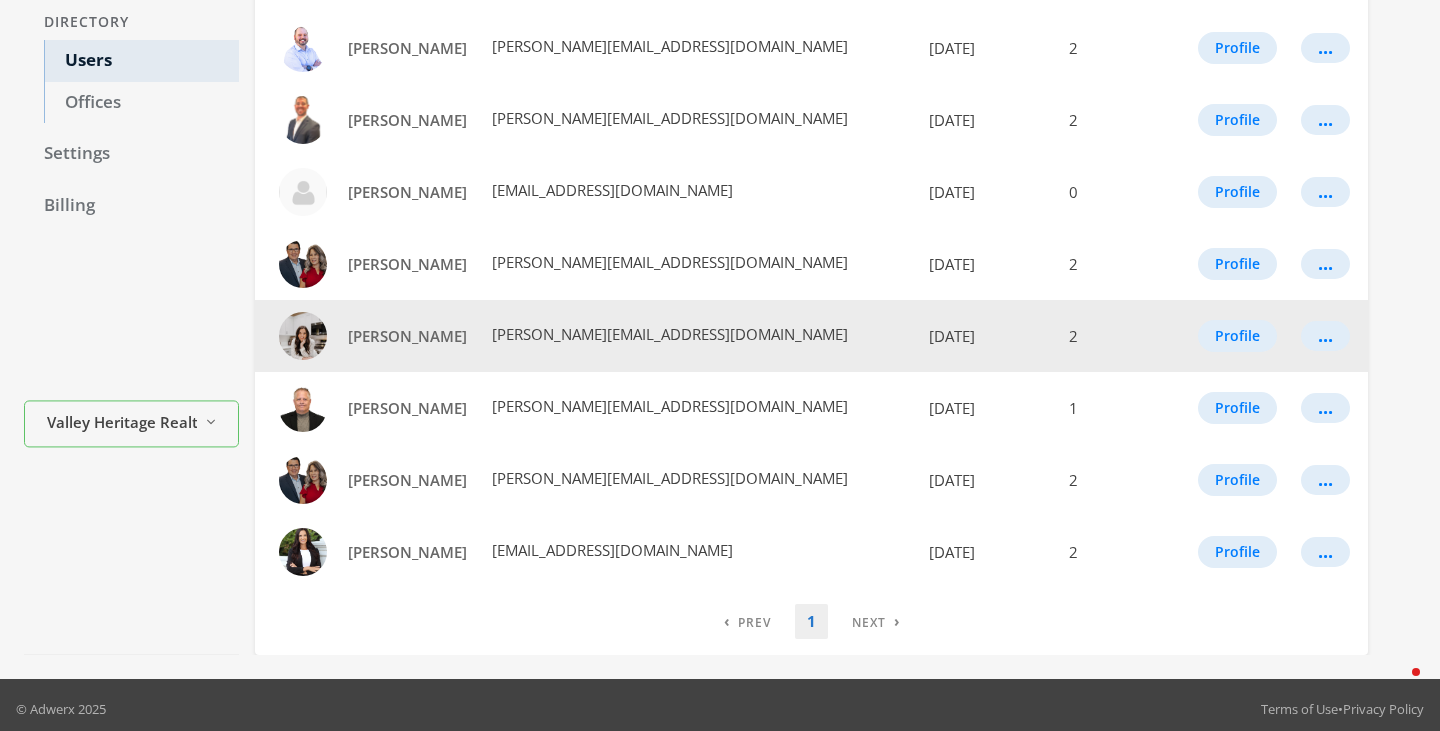 scroll, scrollTop: 0, scrollLeft: 0, axis: both 